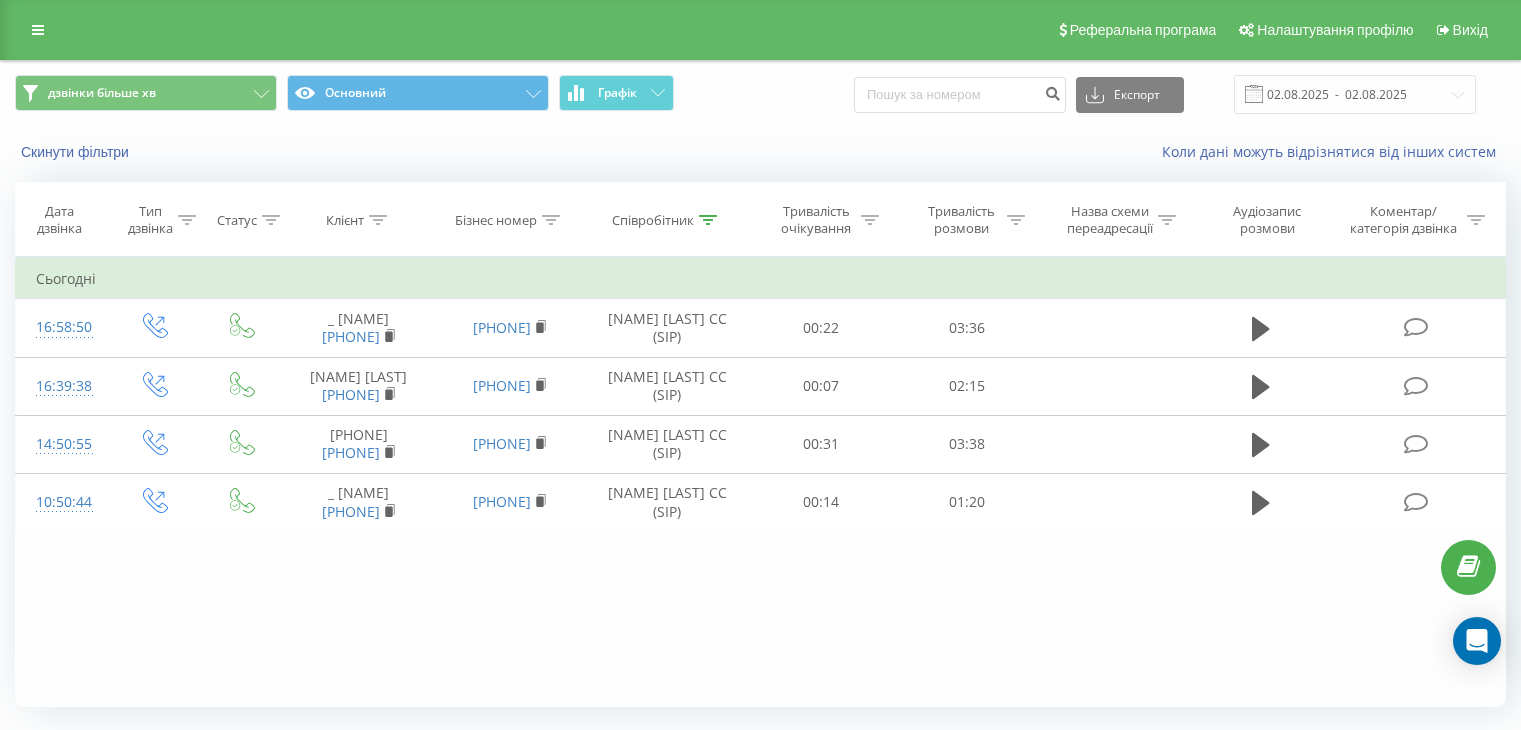 scroll, scrollTop: 52, scrollLeft: 0, axis: vertical 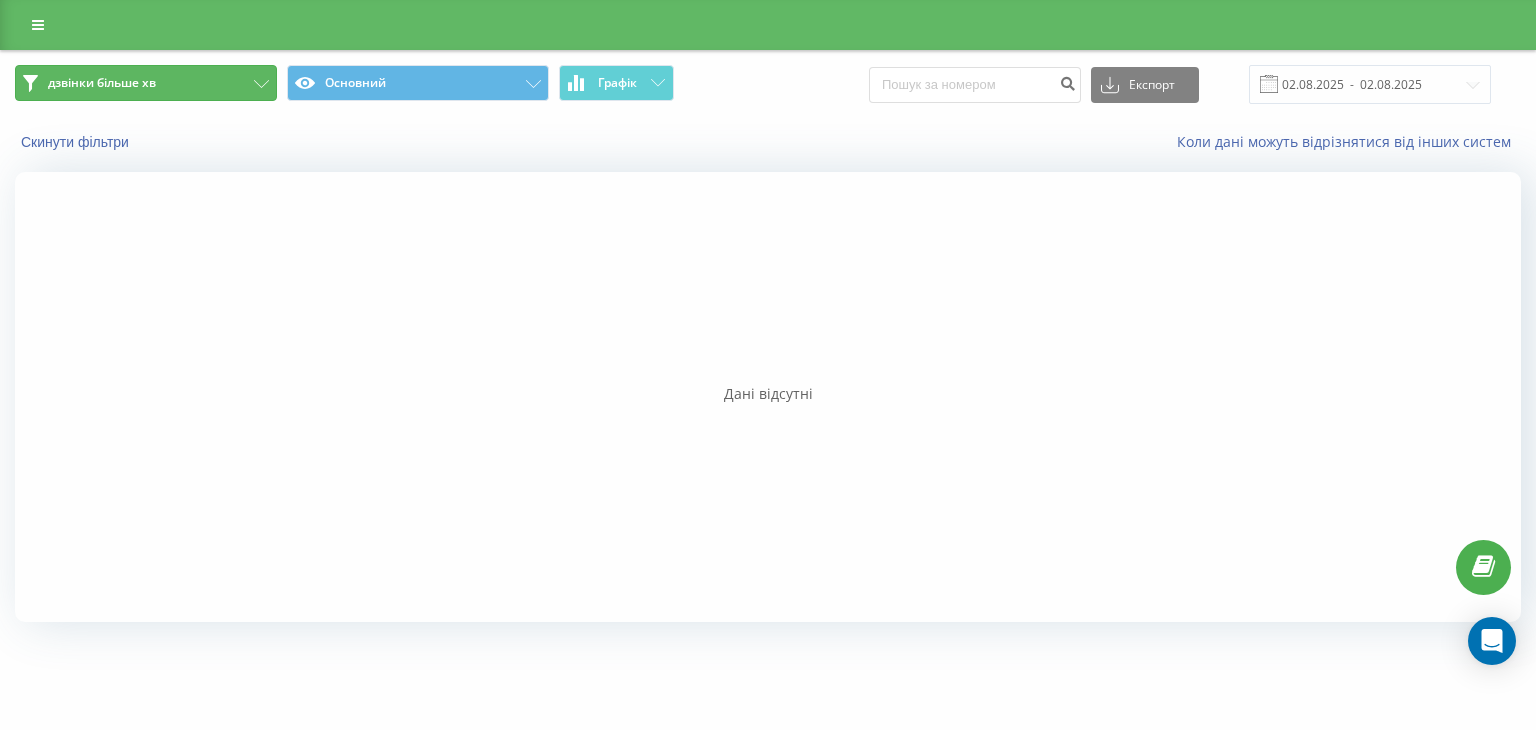 click on "дзвінки більше хв" at bounding box center (146, 83) 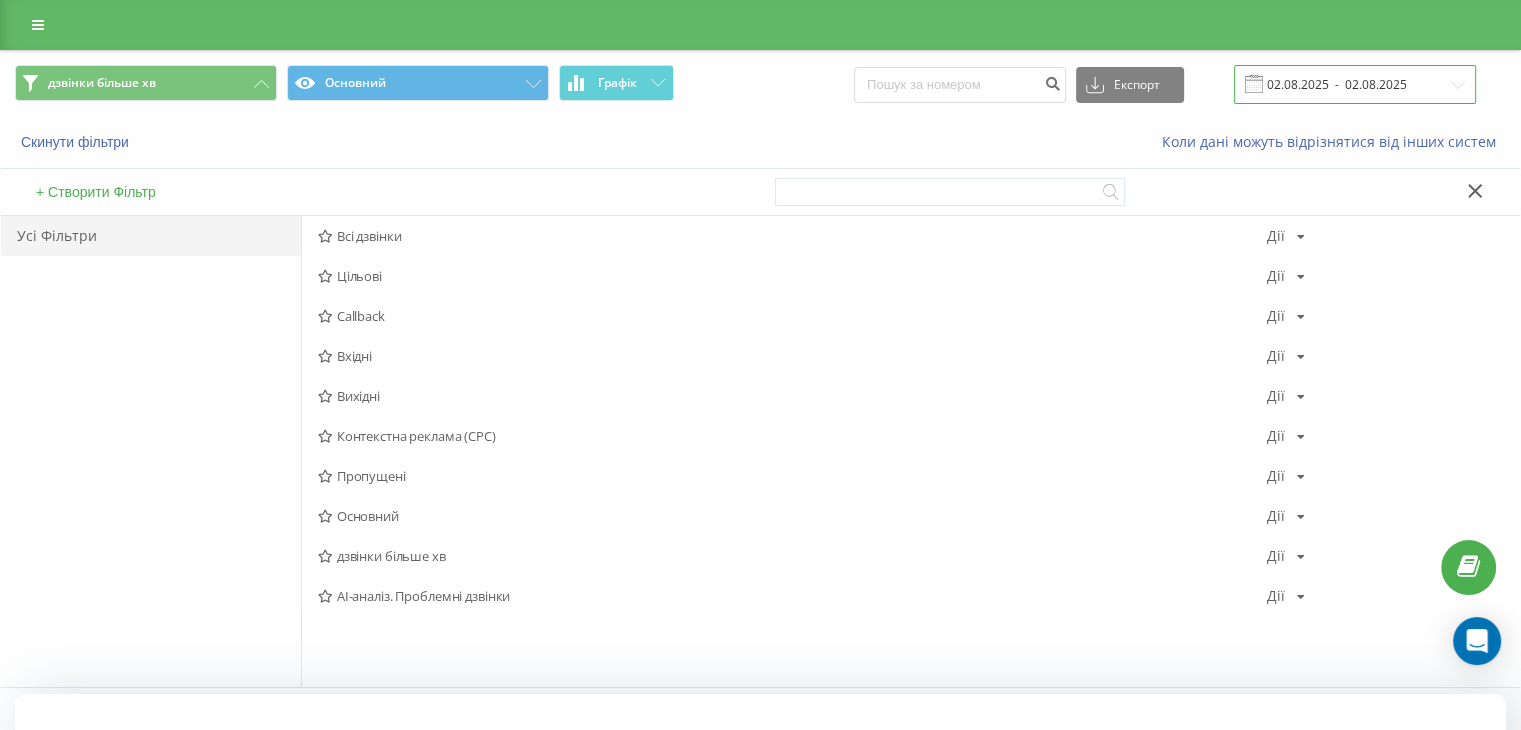 click on "02.08.2025  -  02.08.2025" at bounding box center (1355, 84) 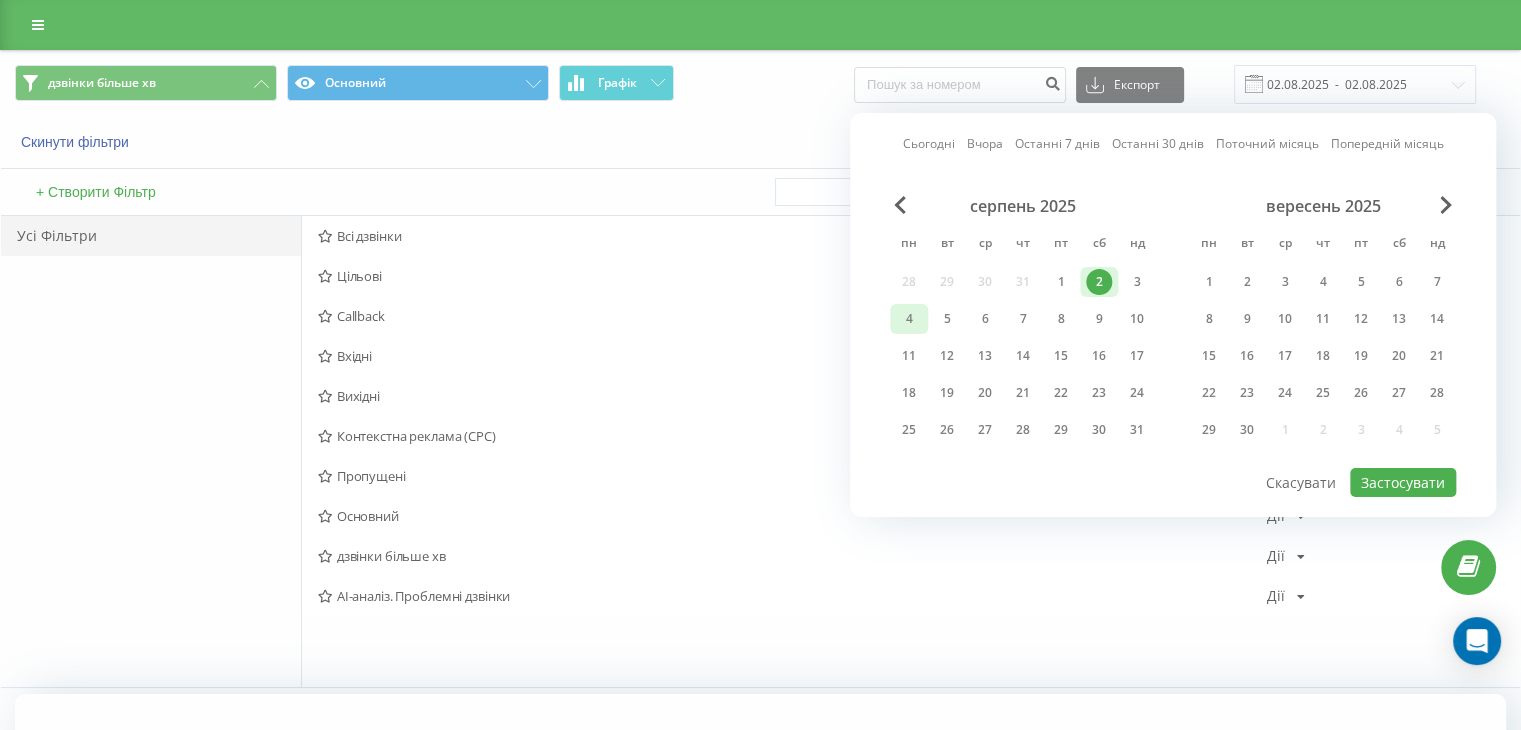 click on "4" at bounding box center (909, 319) 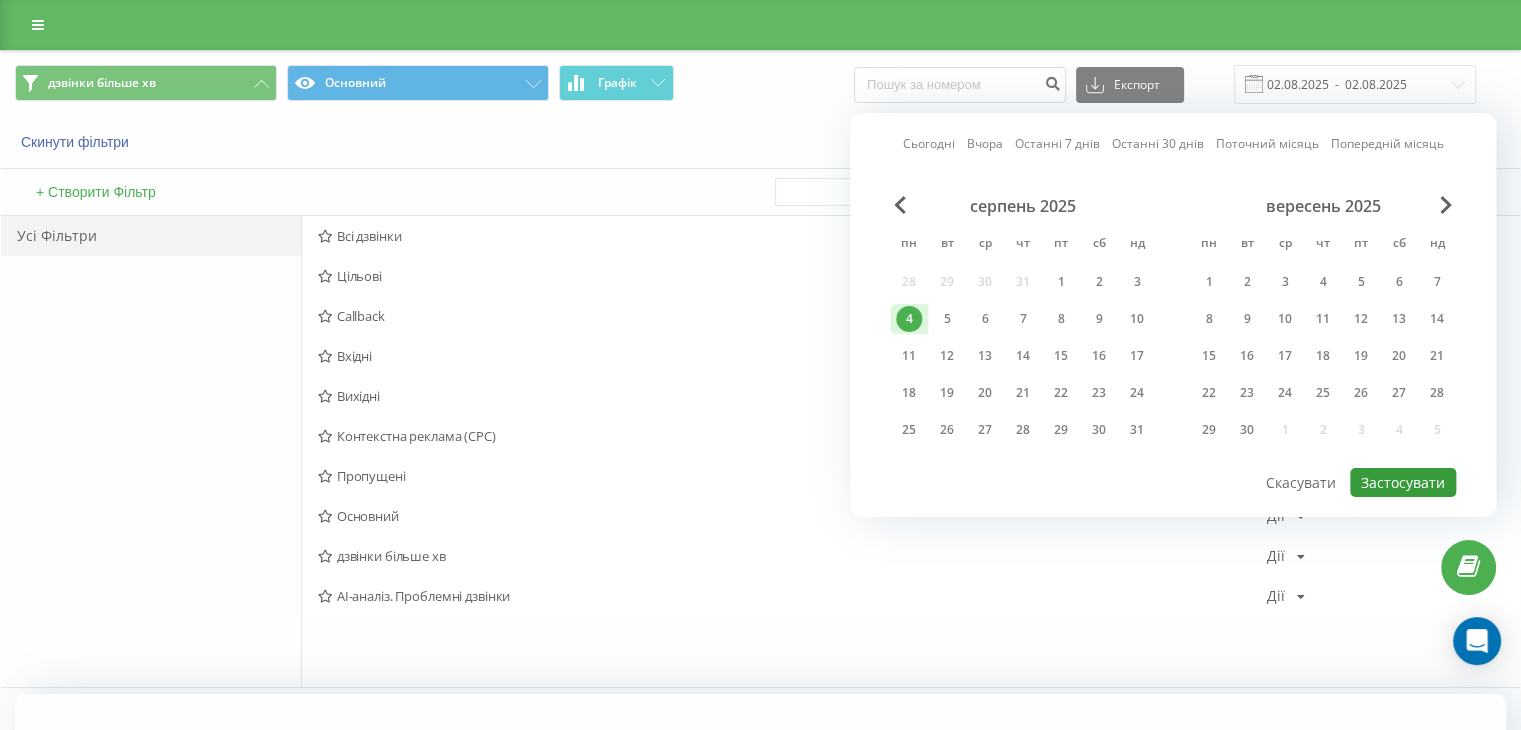 click on "Застосувати" at bounding box center [1403, 482] 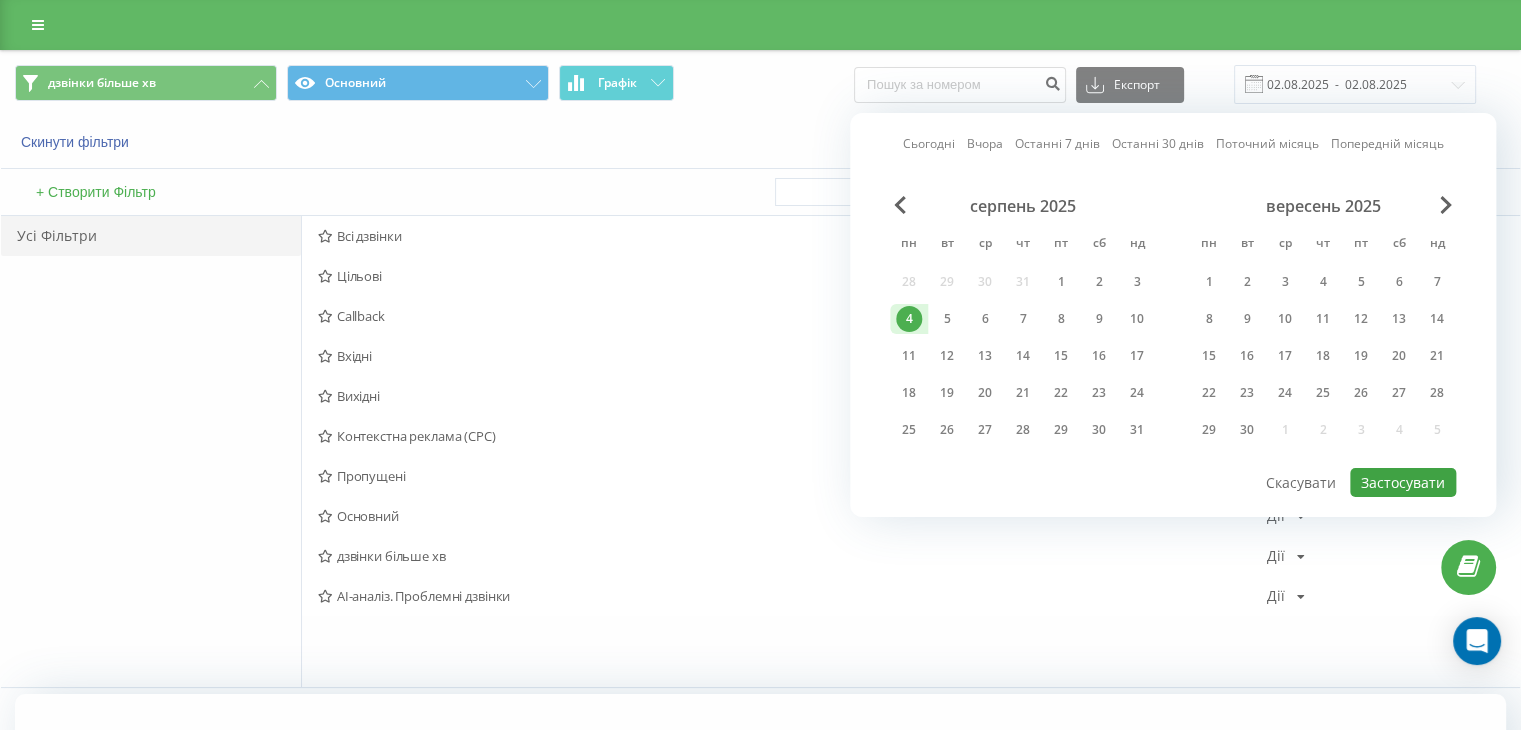 type on "04.08.2025  -  04.08.2025" 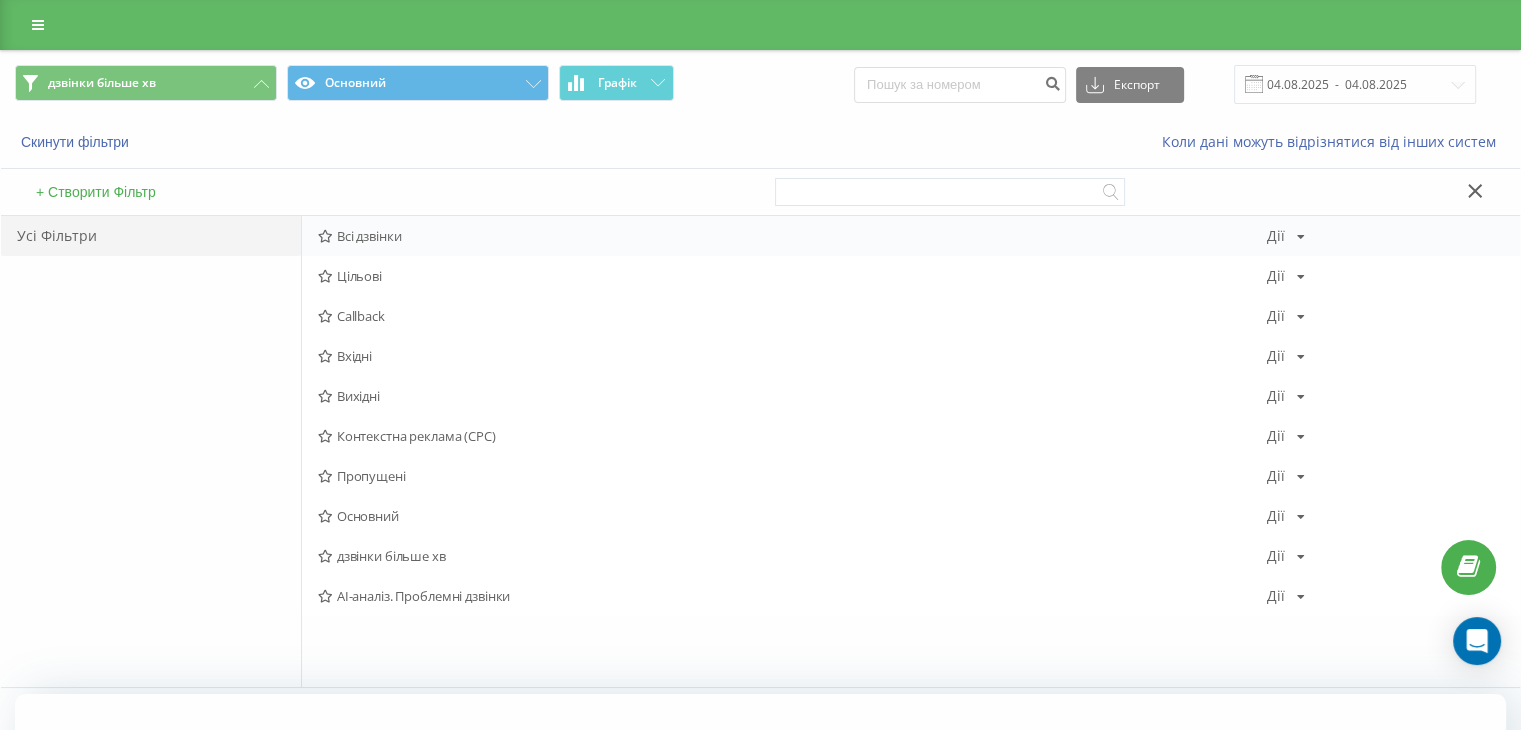 click on "Всі дзвінки" at bounding box center (792, 236) 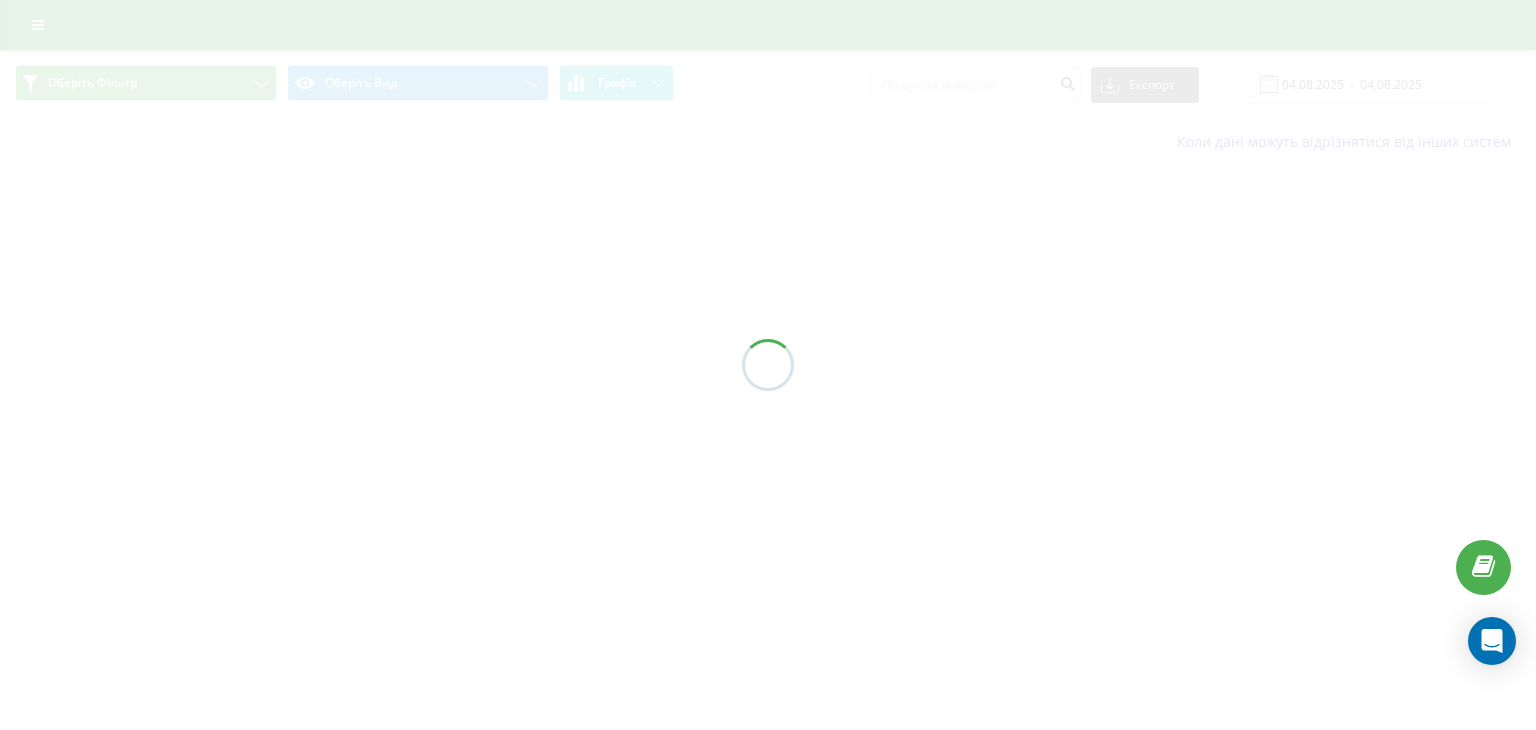 scroll, scrollTop: 0, scrollLeft: 0, axis: both 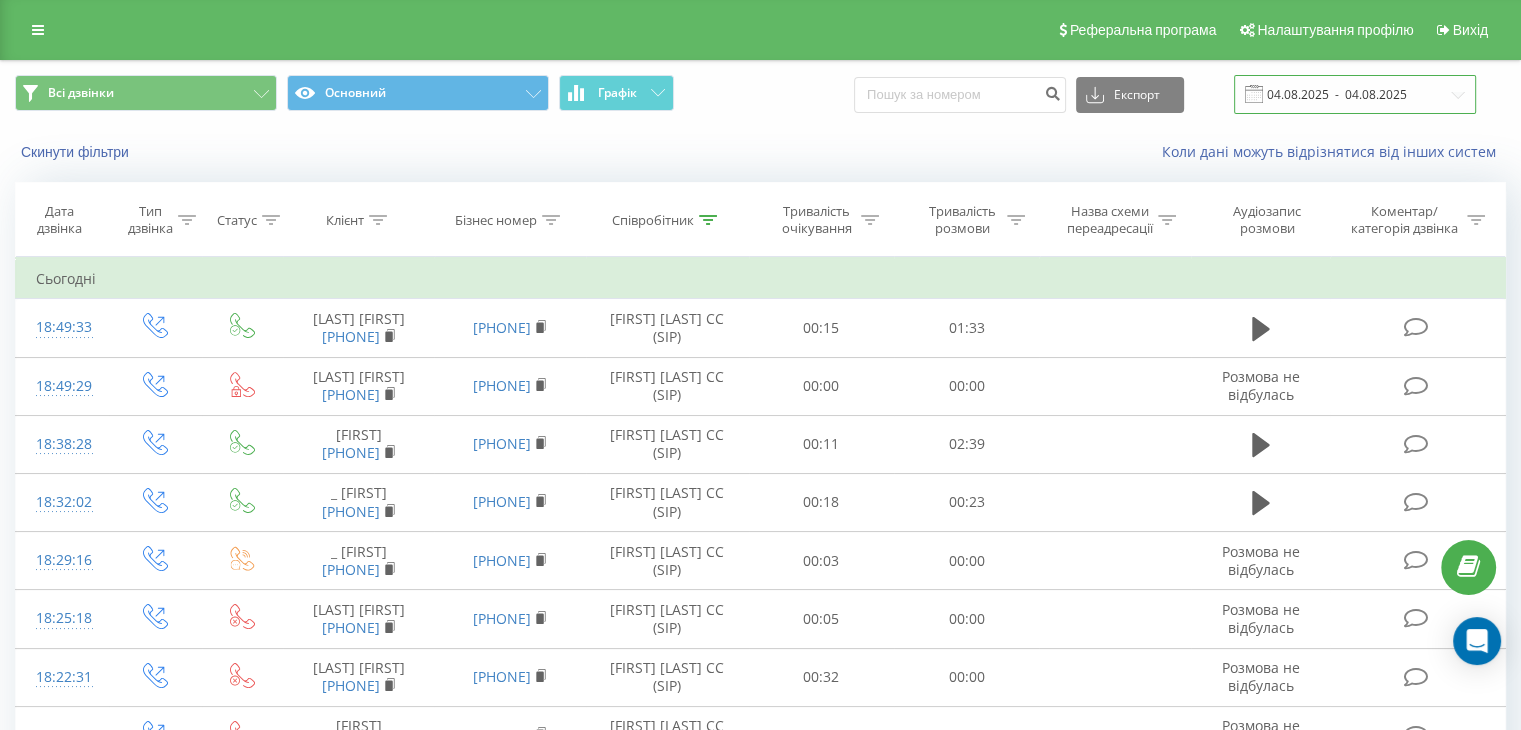click on "04.08.2025  -  04.08.2025" at bounding box center [1355, 94] 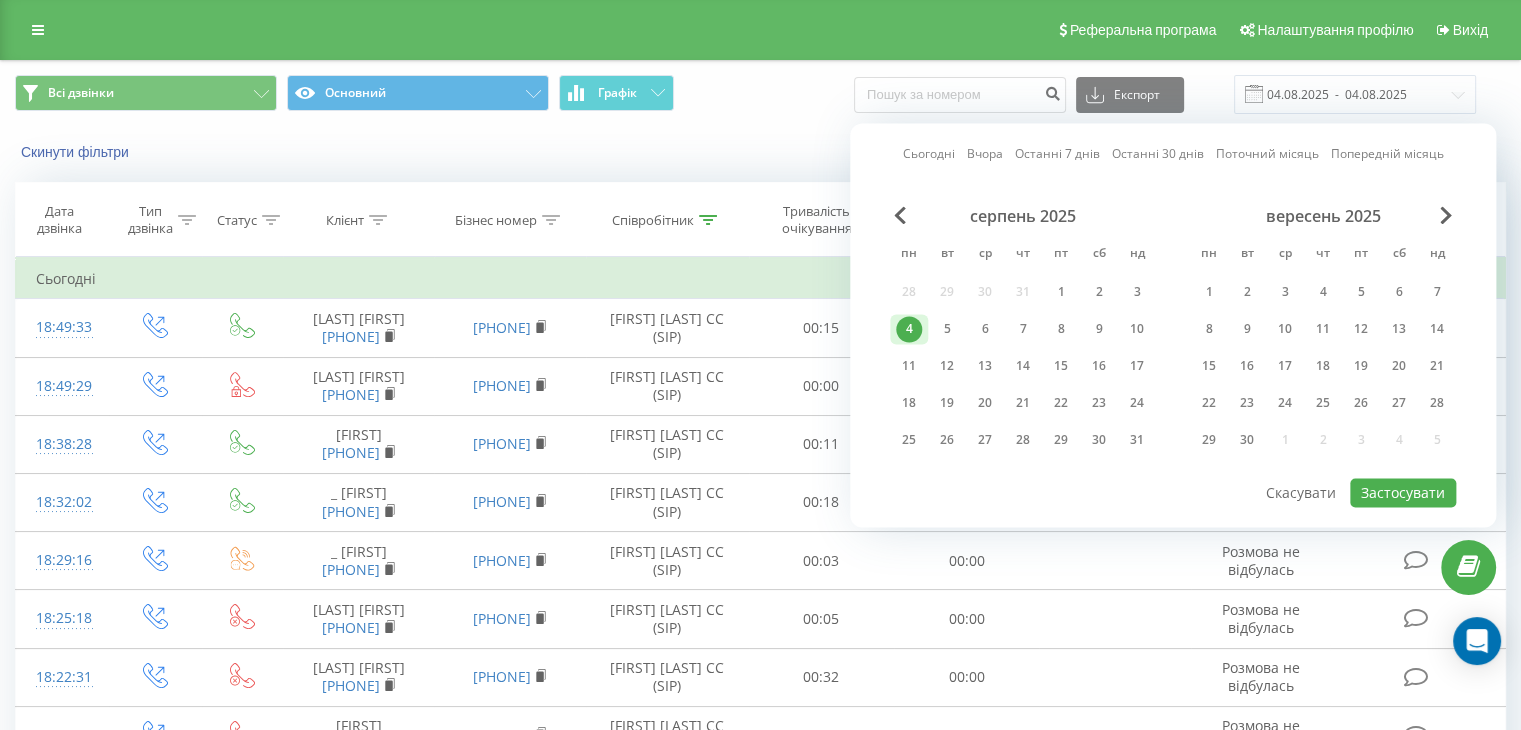 click on "4" at bounding box center [909, 329] 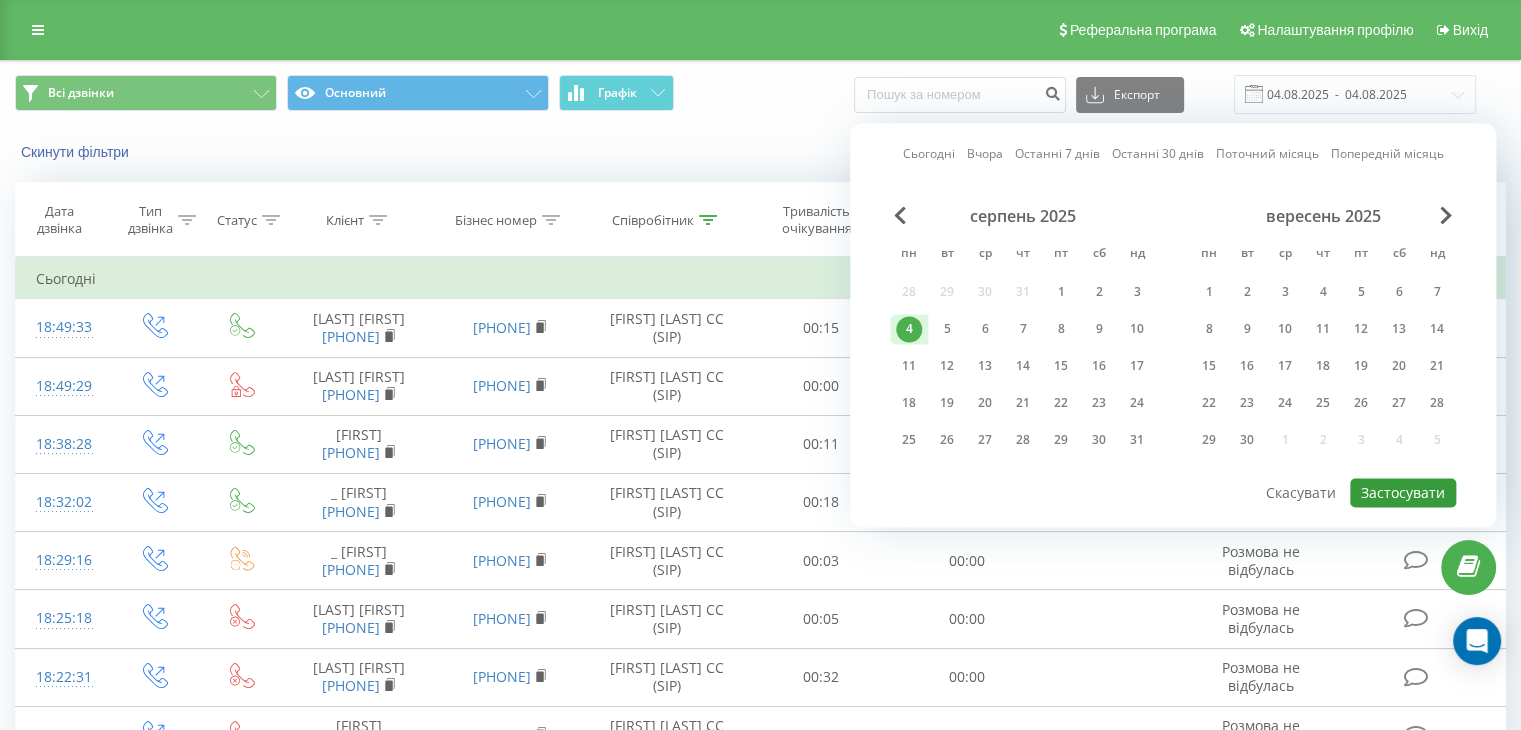 click on "Застосувати" at bounding box center [1403, 492] 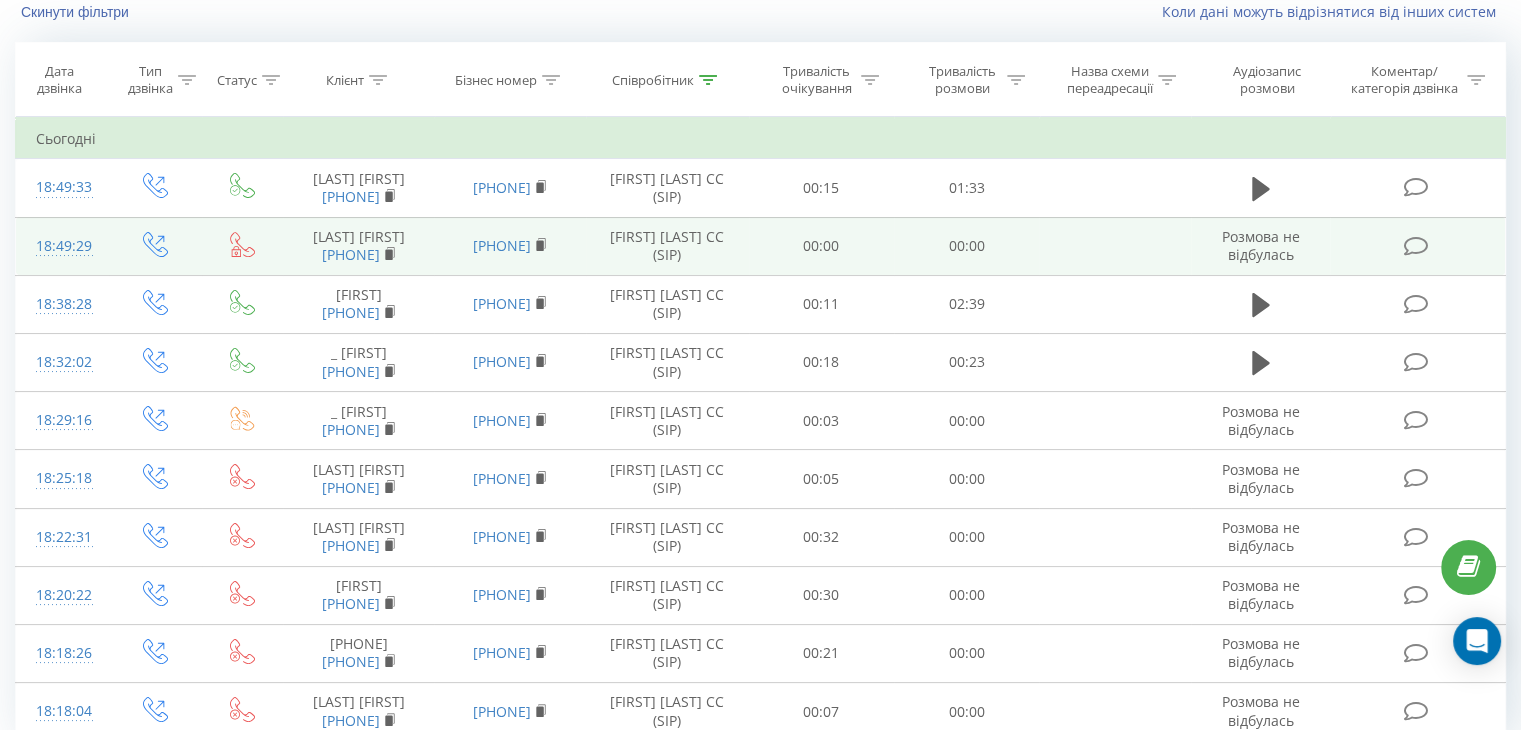 scroll, scrollTop: 0, scrollLeft: 0, axis: both 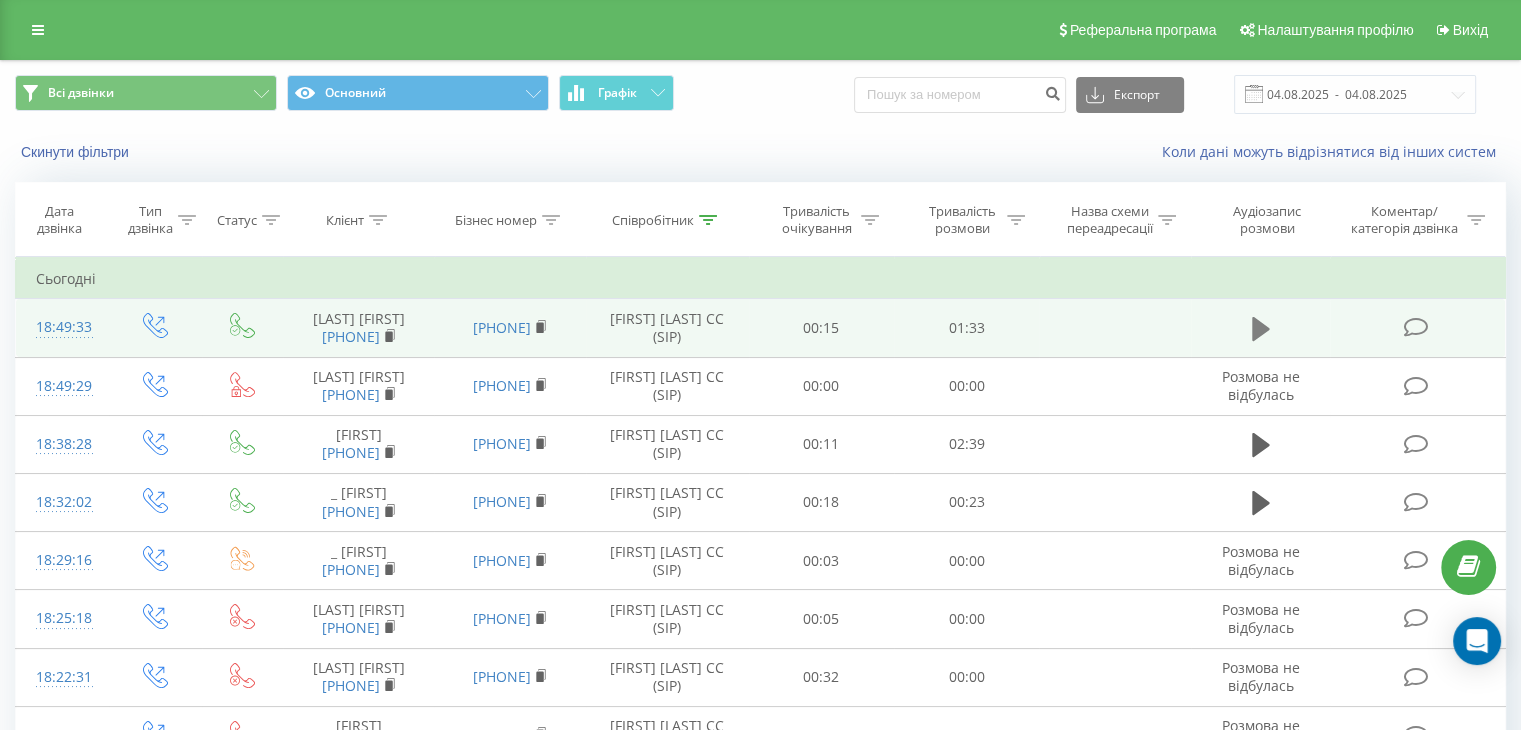 click 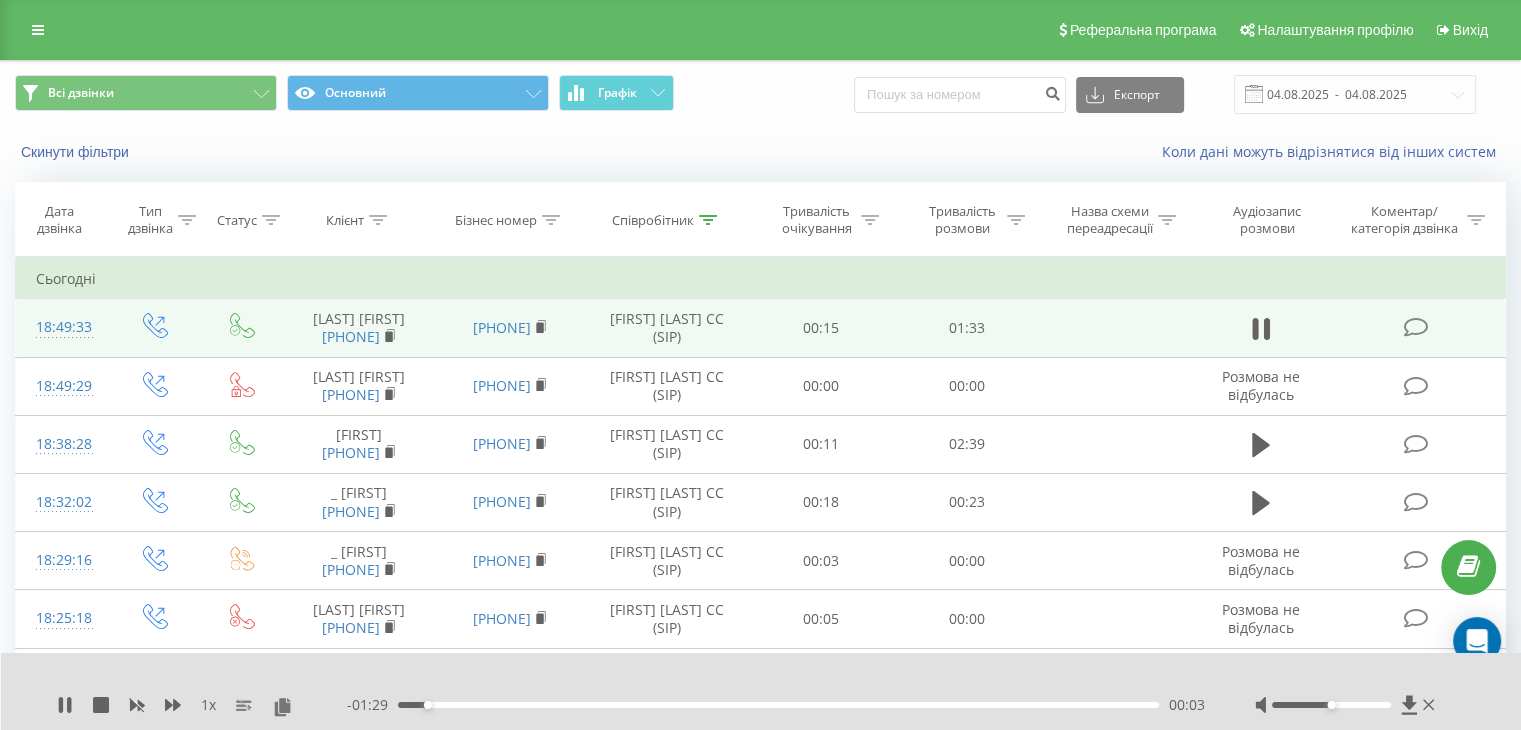 click on "- 01:29 00:03   00:03" at bounding box center [776, 705] 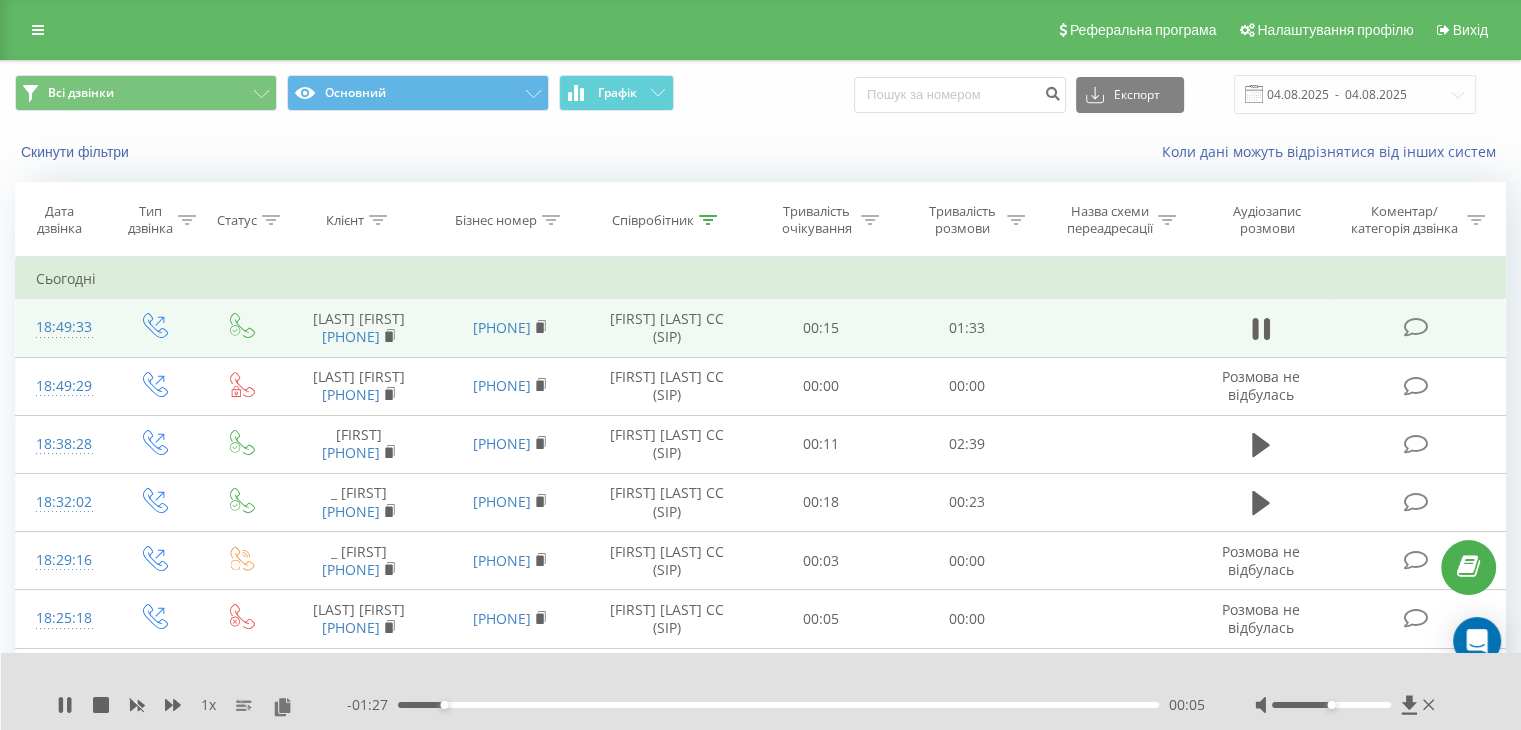 click at bounding box center [1347, 705] 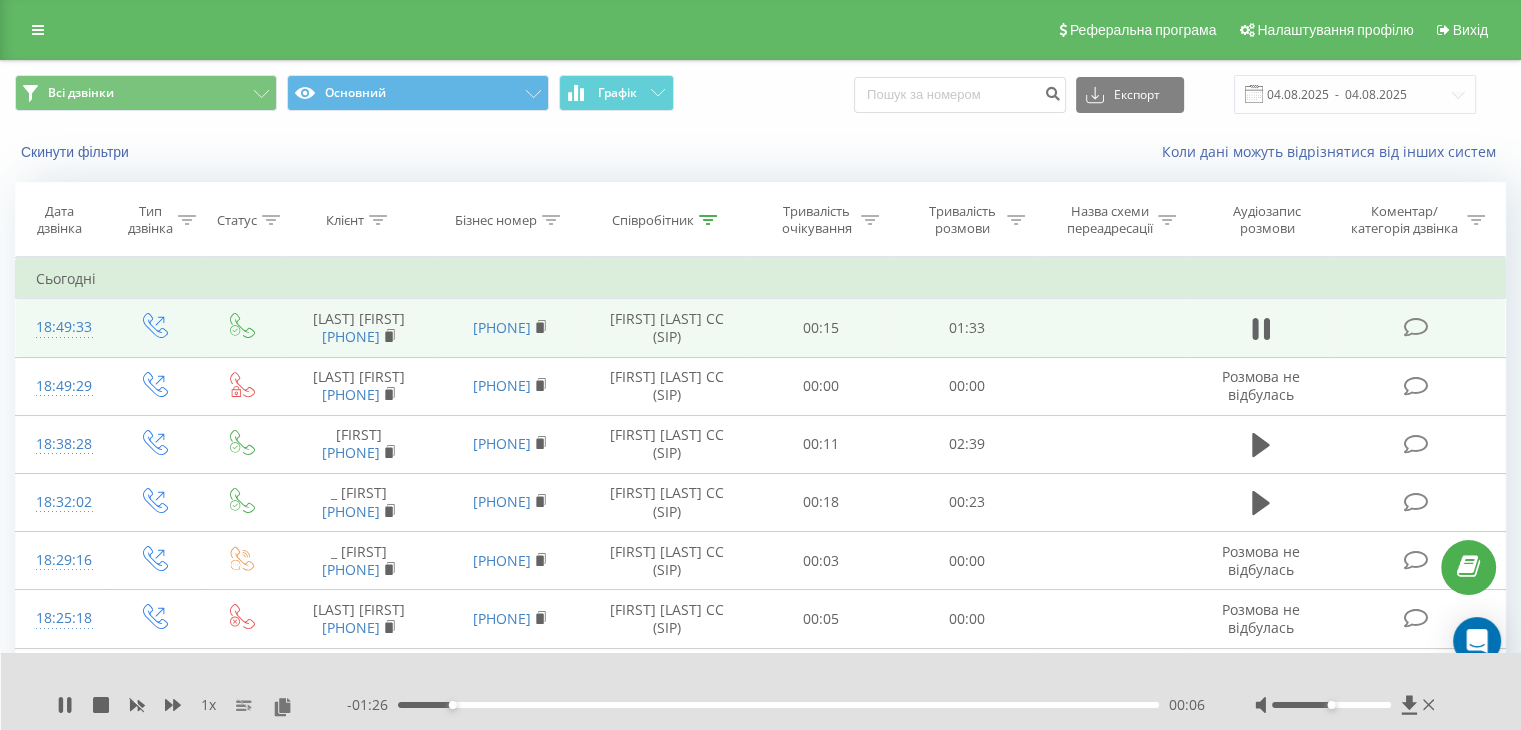 click at bounding box center (1331, 705) 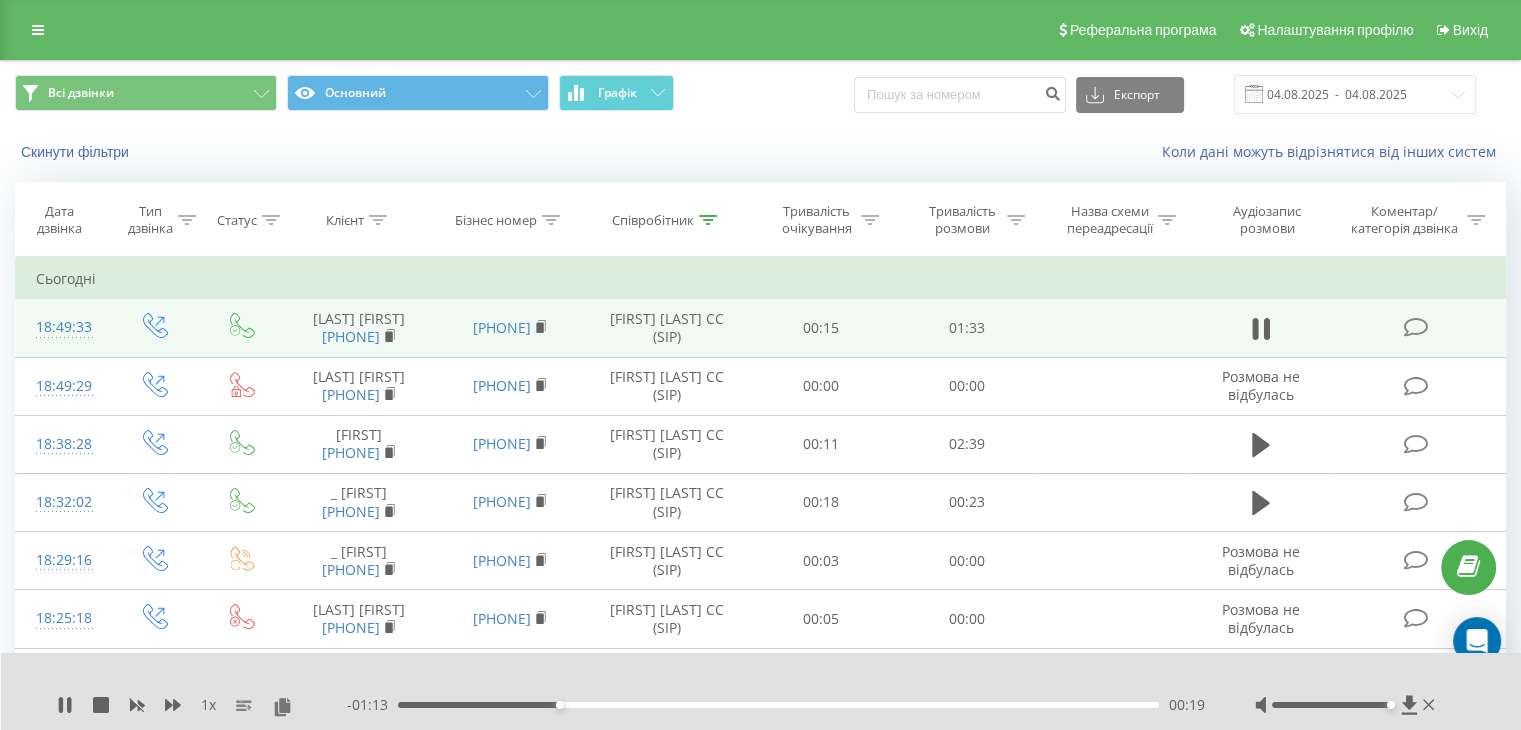 click on "00:19" at bounding box center (778, 705) 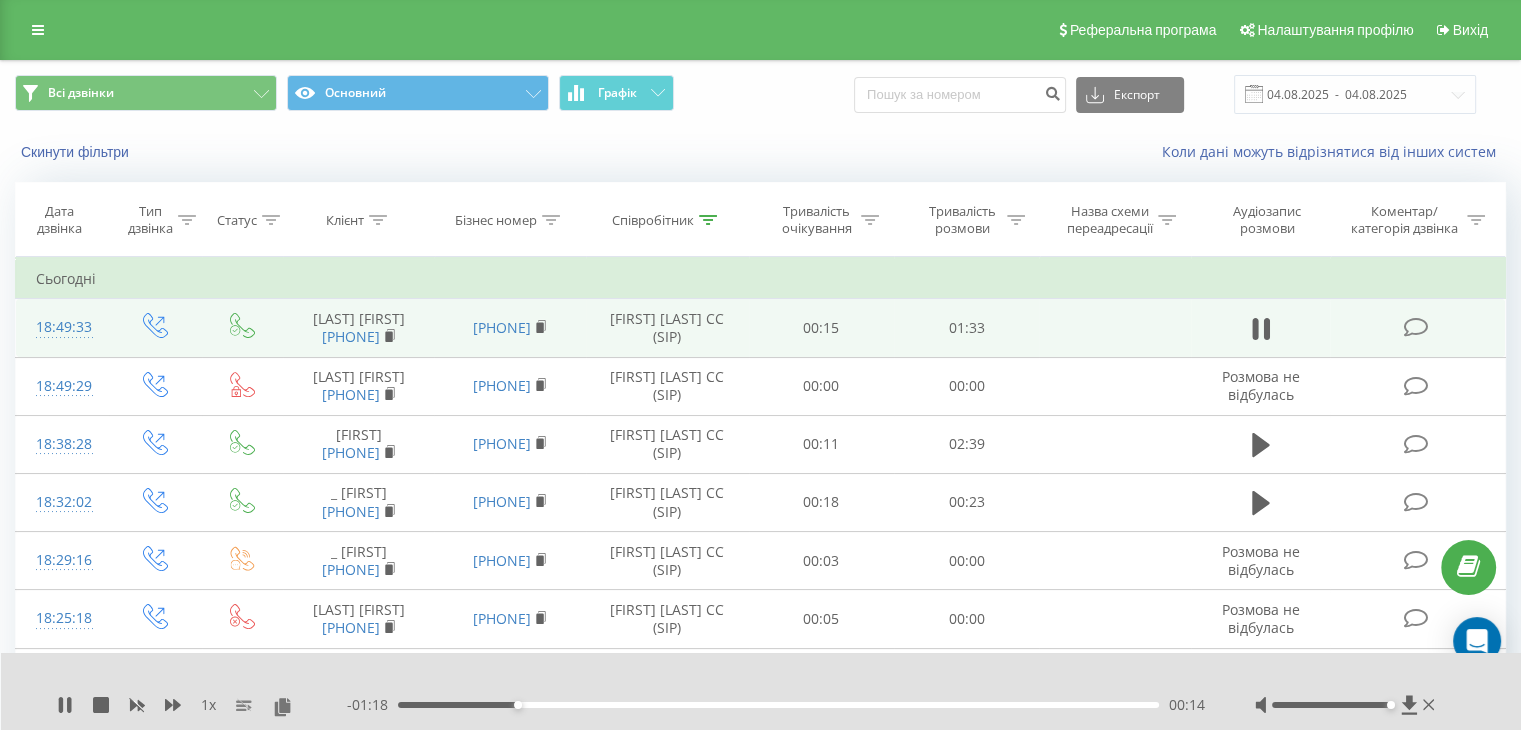 click on "00:14" at bounding box center [778, 705] 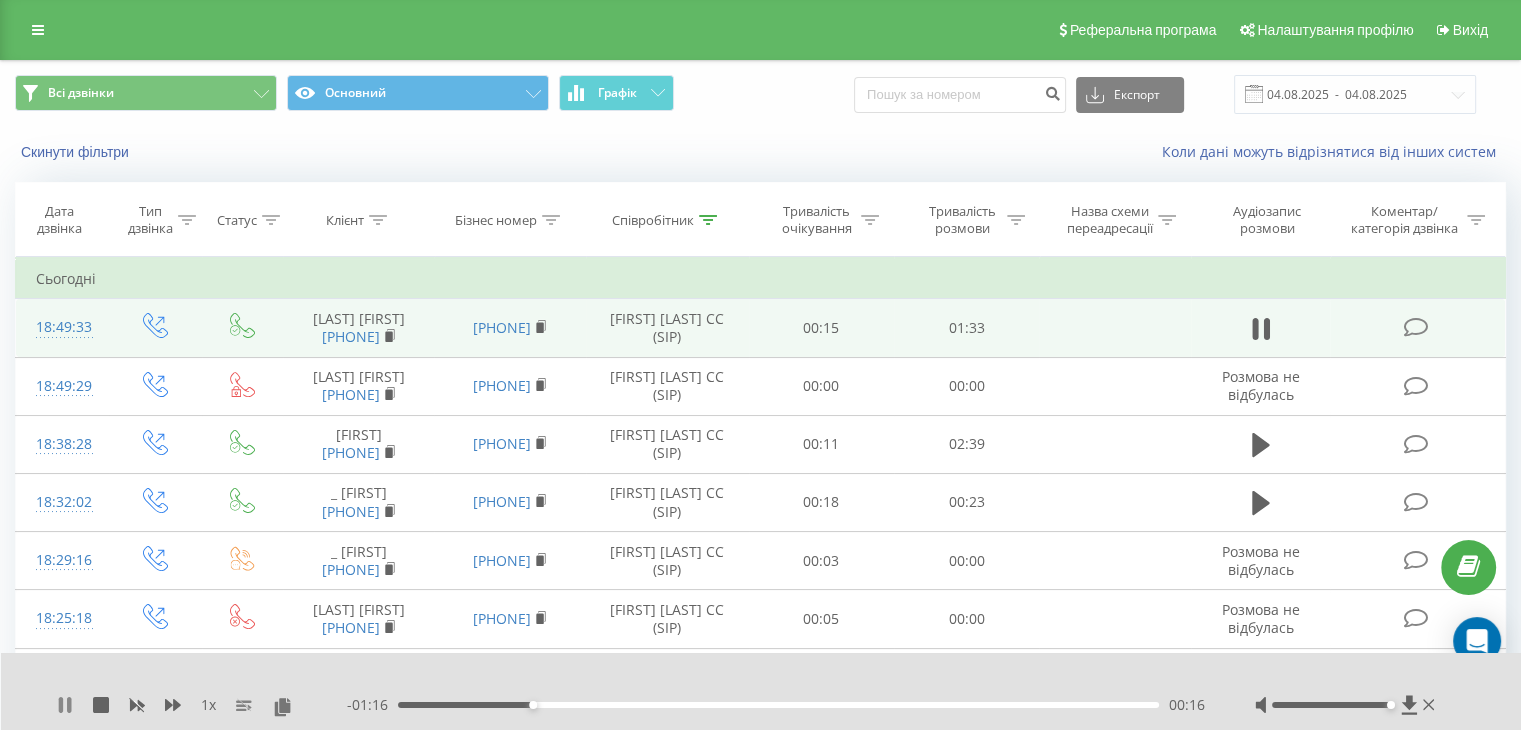 click 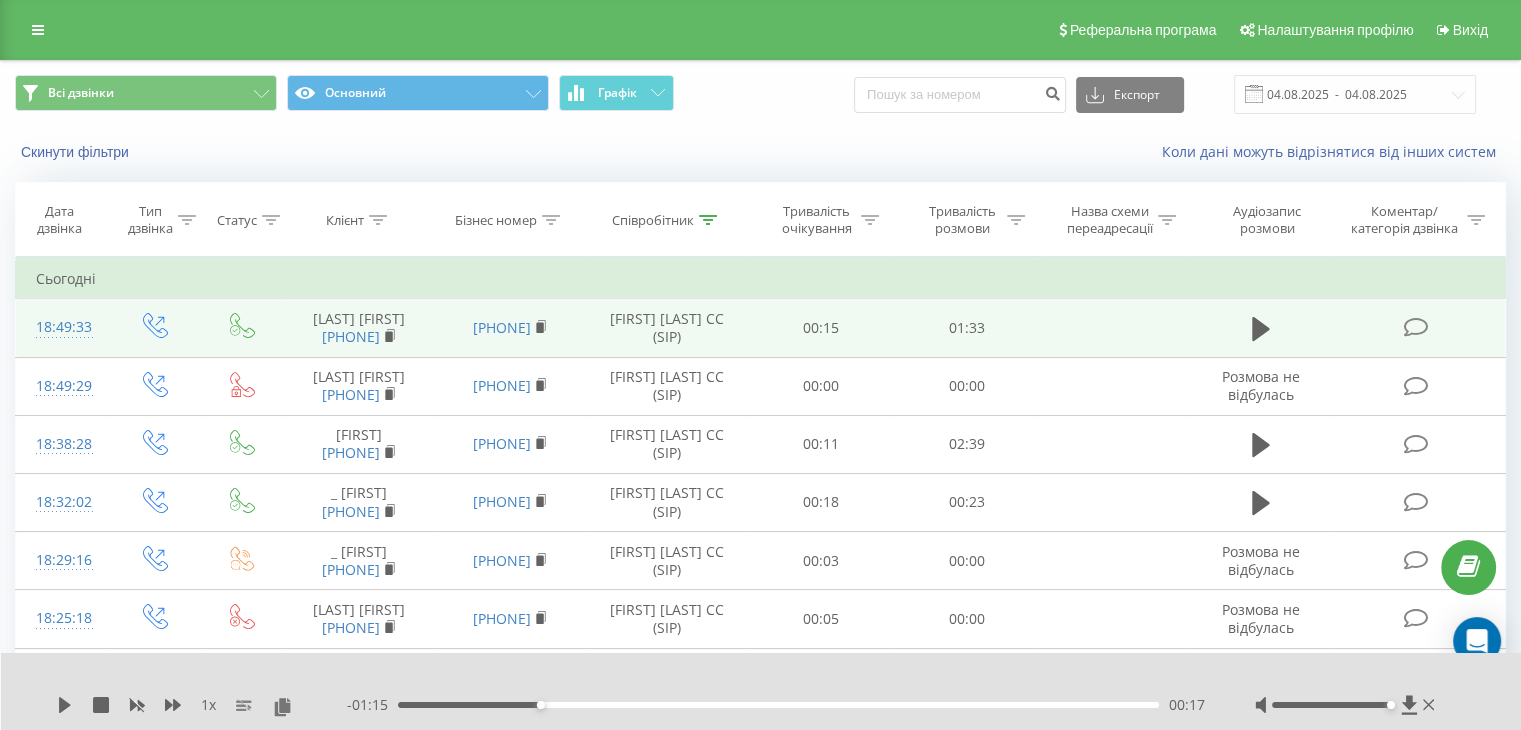 click on "1 x" at bounding box center (202, 705) 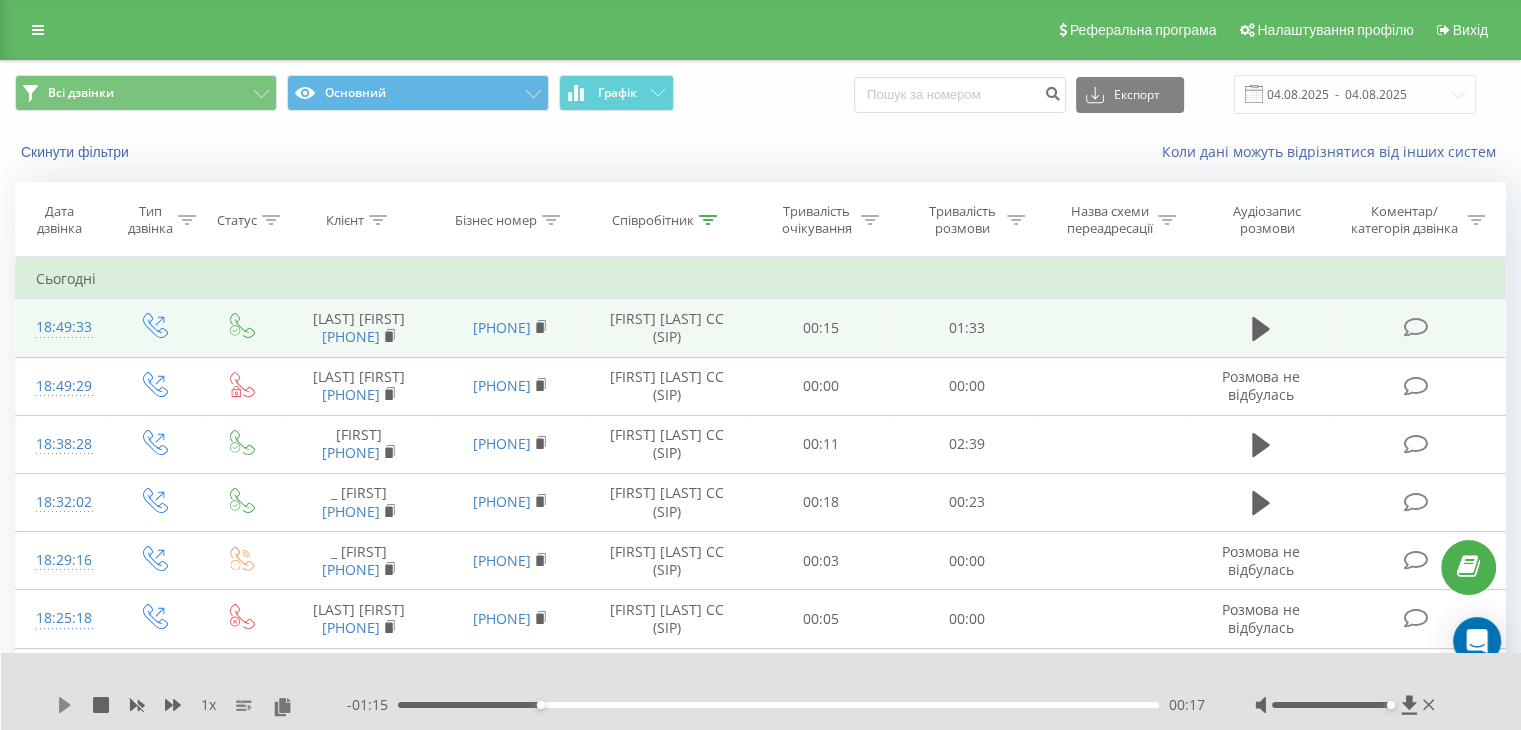 click 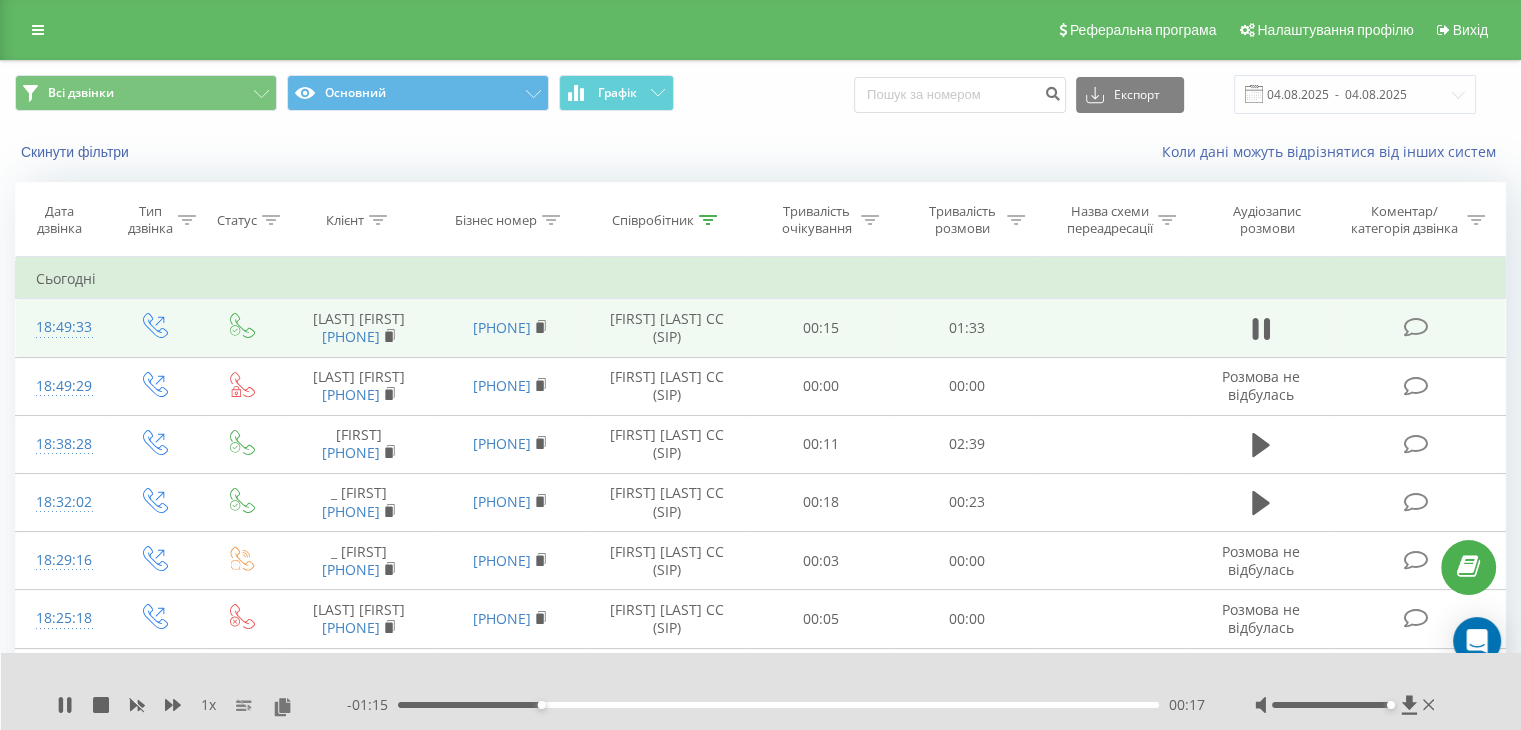 click on "00:17" at bounding box center (778, 705) 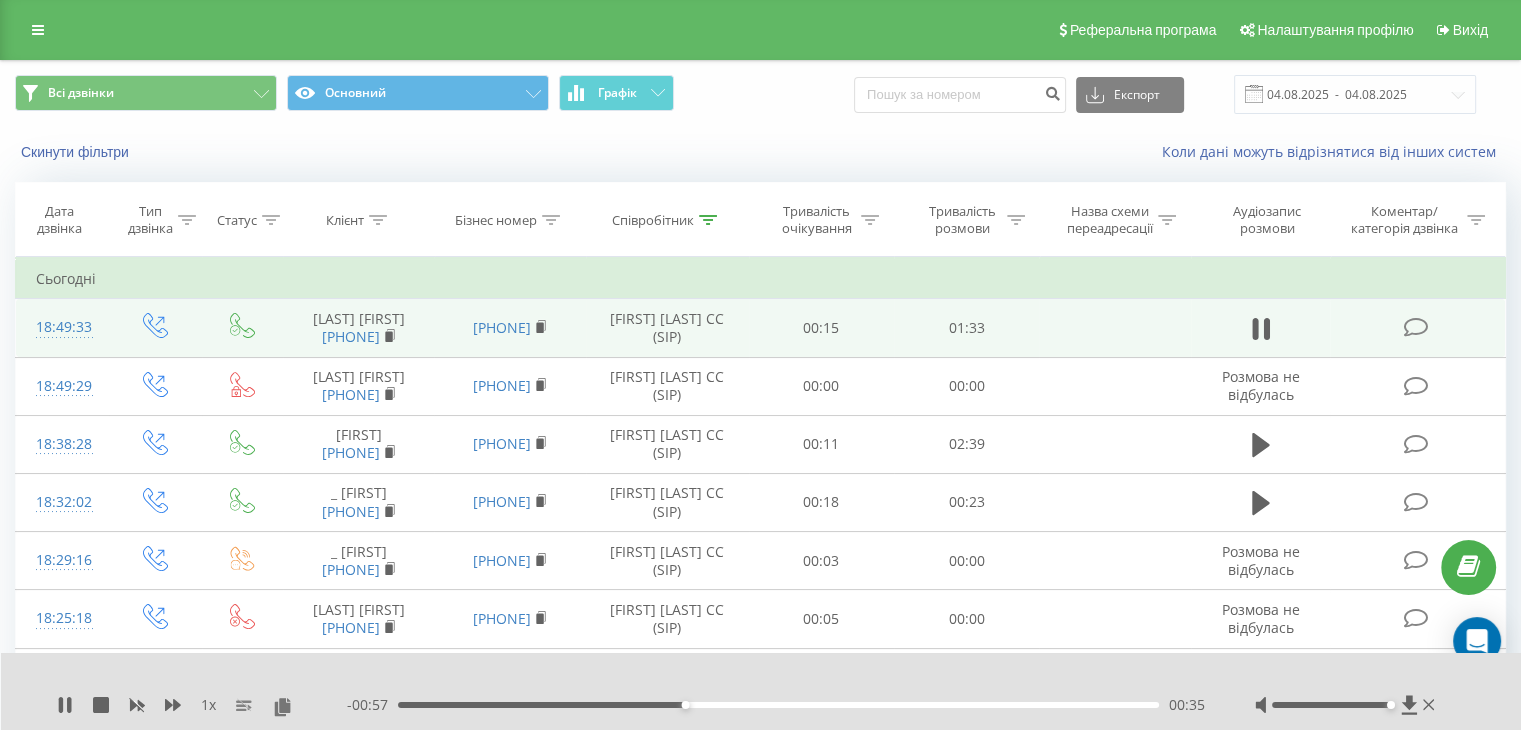 click on "00:35" at bounding box center [778, 705] 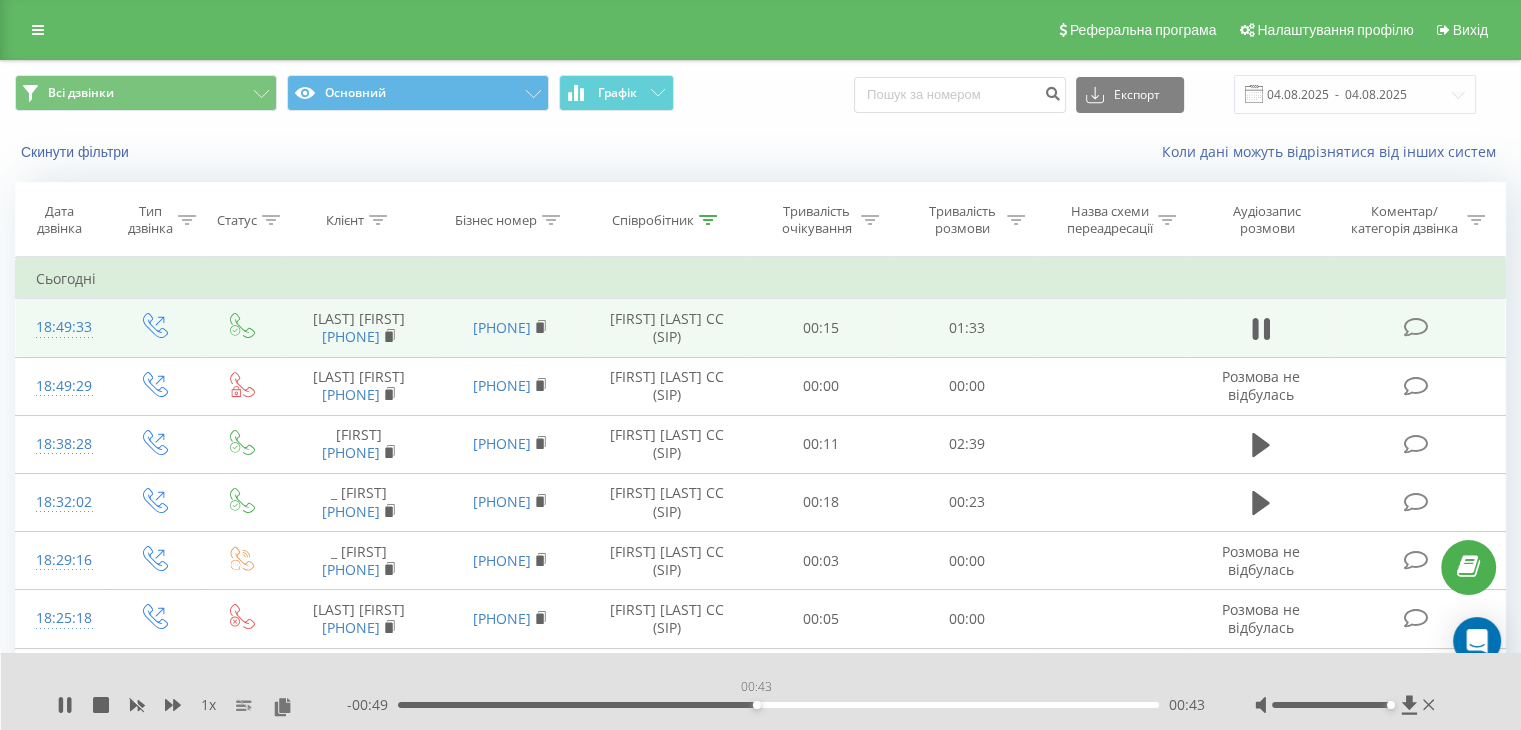 click on "00:43" at bounding box center [778, 705] 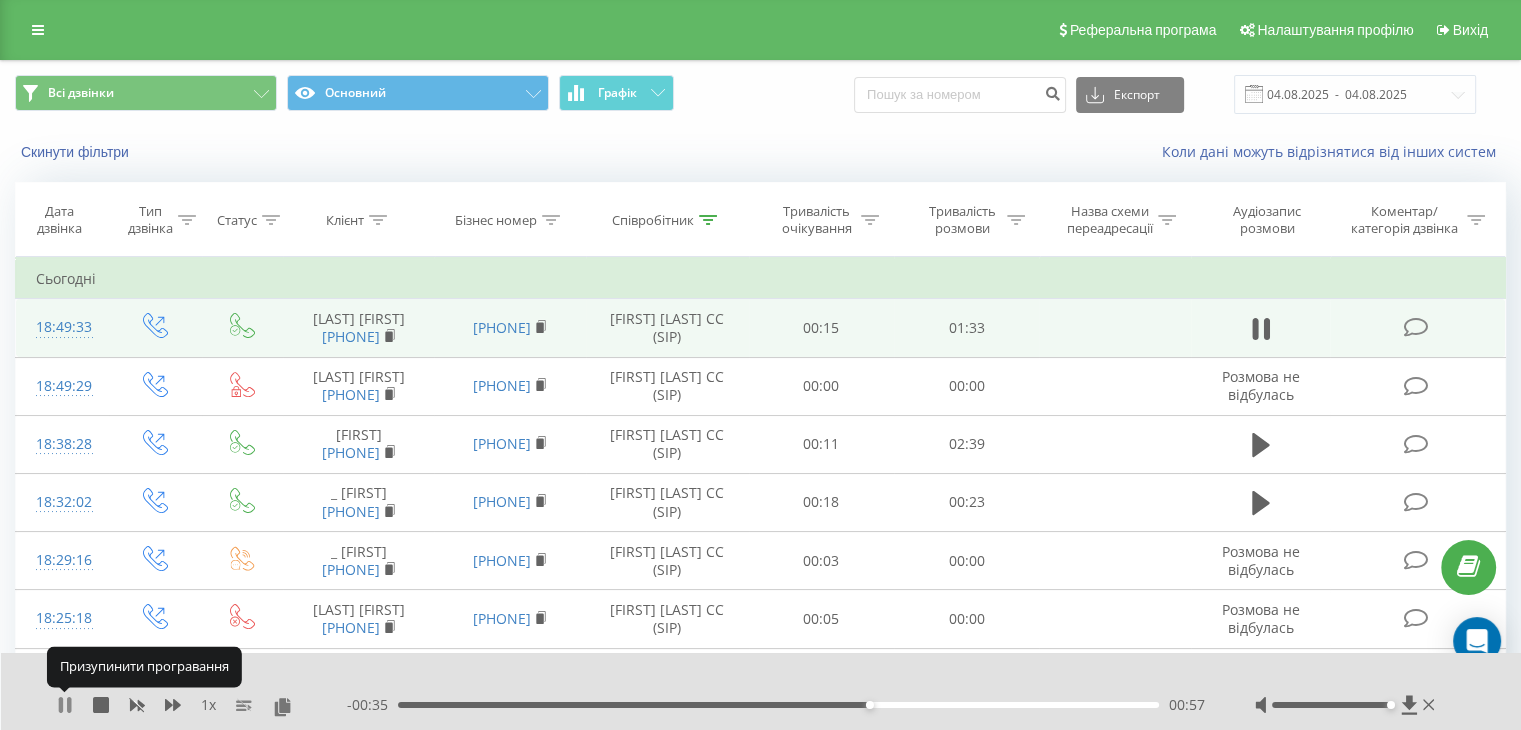 click 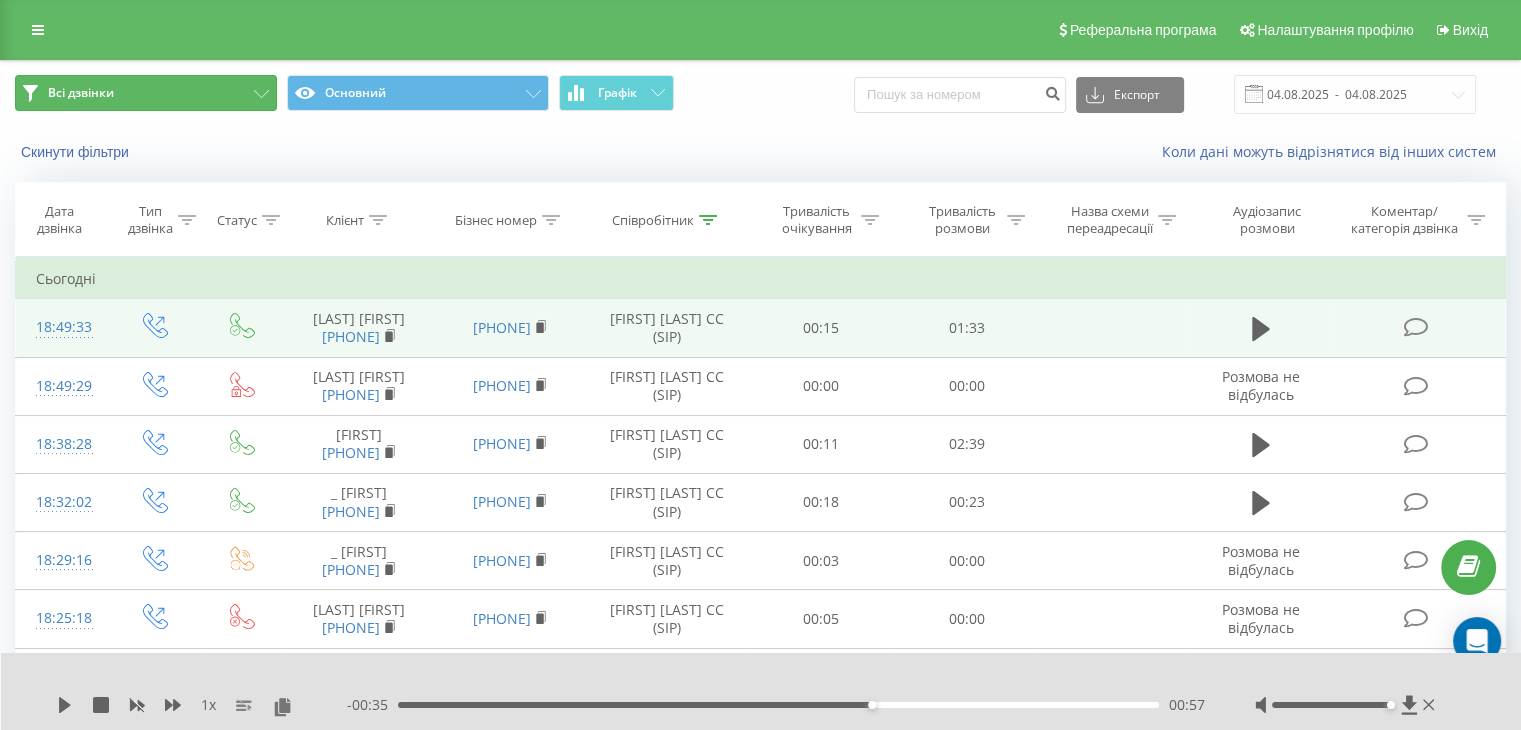 click on "Всі дзвінки" at bounding box center (146, 93) 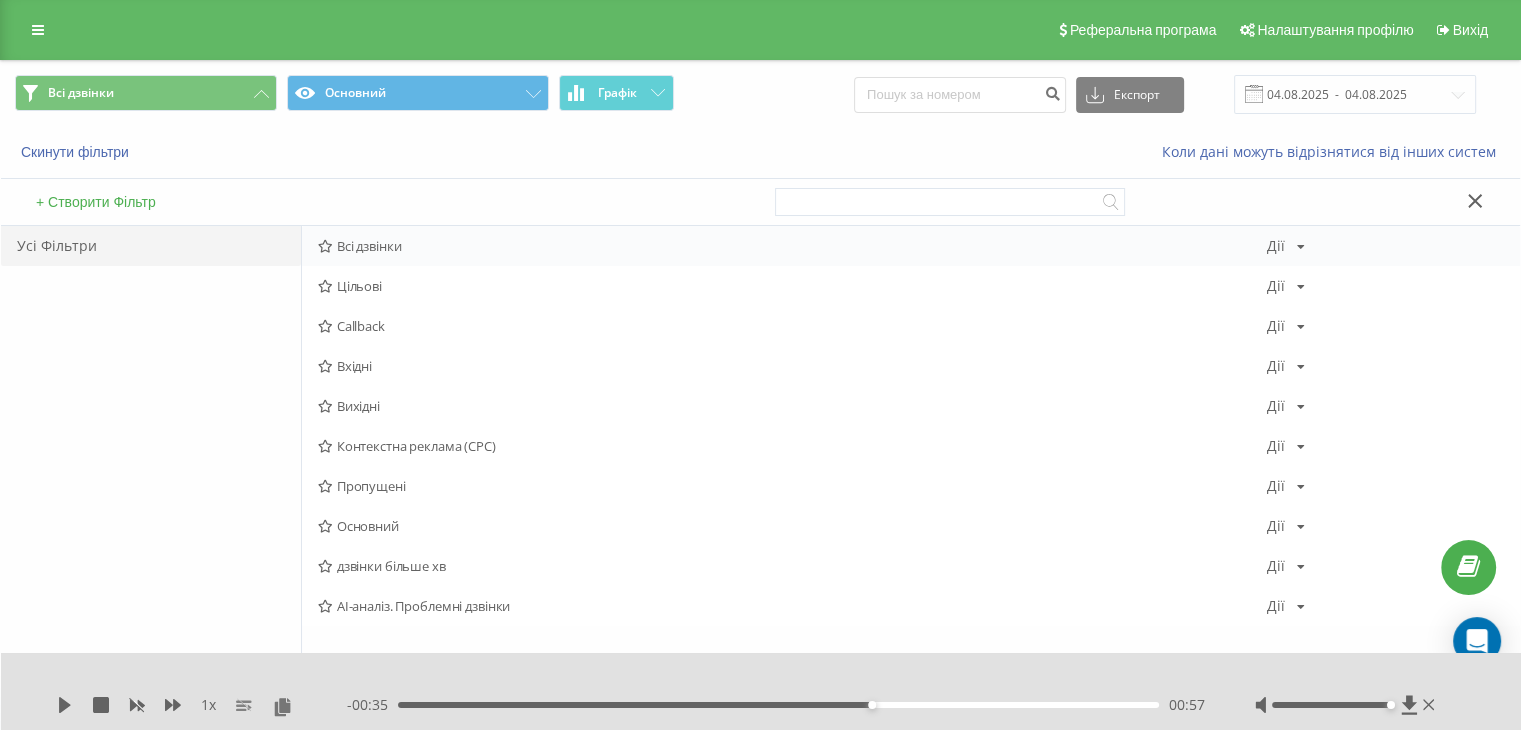 click on "Всі дзвінки Дії Редагувати Копіювати Видалити За замовчуванням Поділитися" at bounding box center (911, 246) 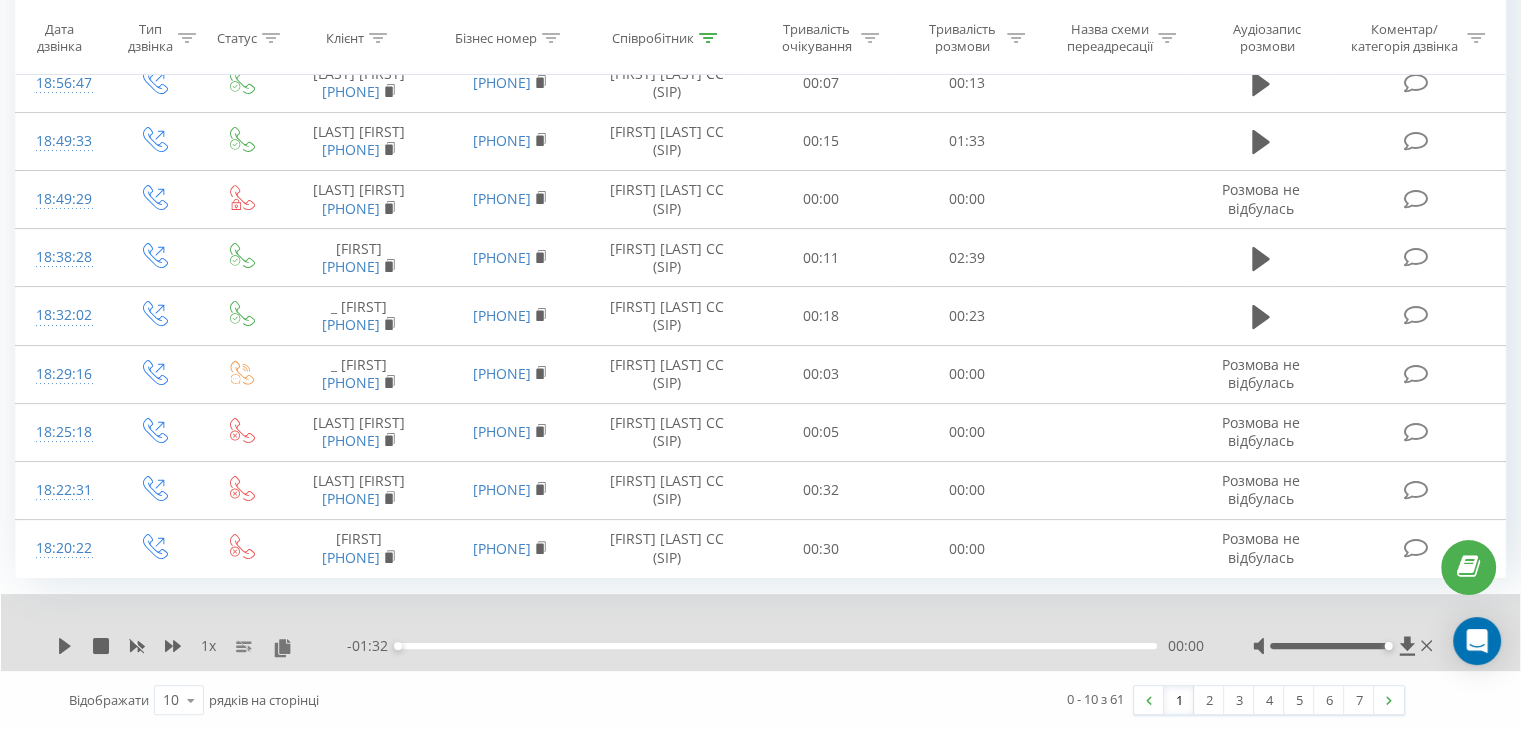 scroll, scrollTop: 0, scrollLeft: 0, axis: both 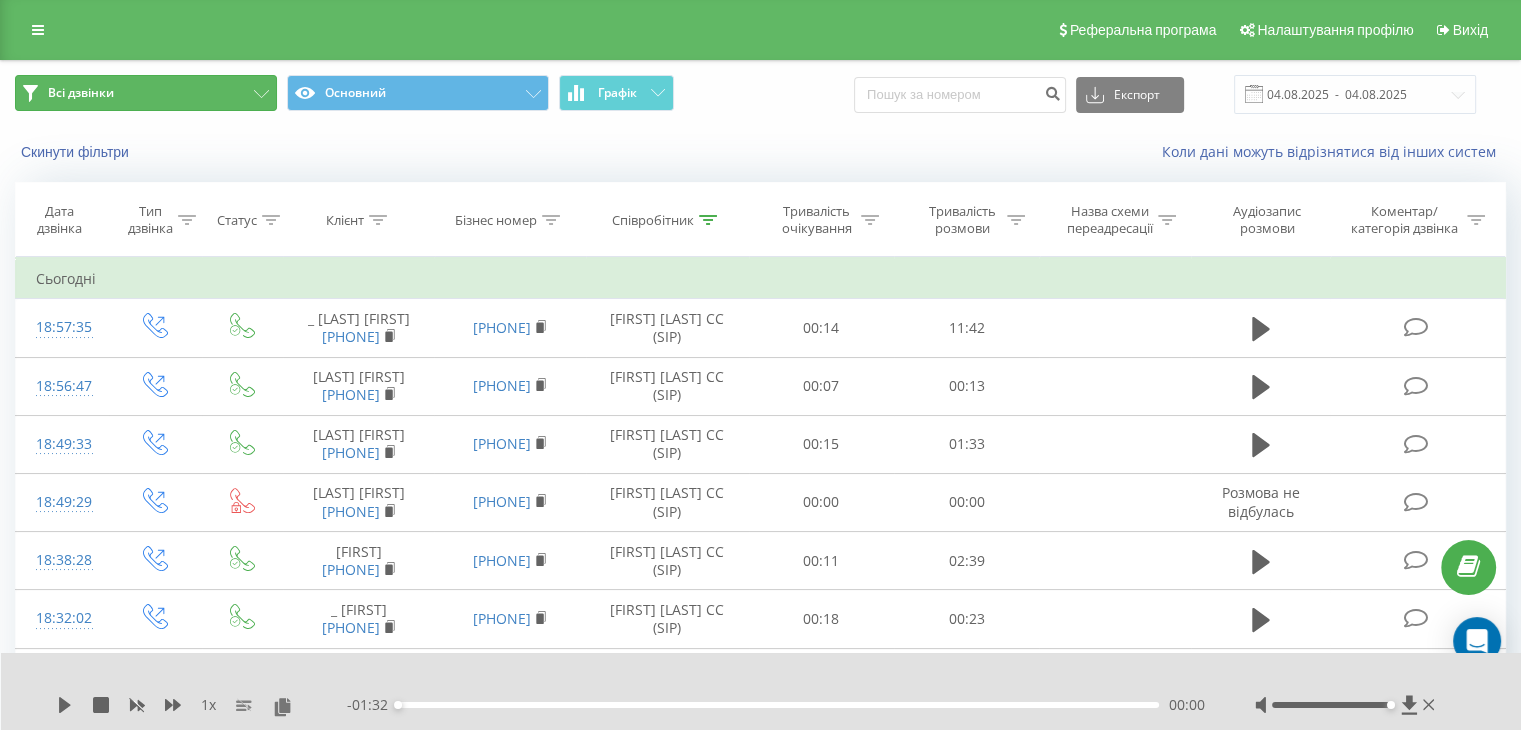 click on "Всі дзвінки" at bounding box center [146, 93] 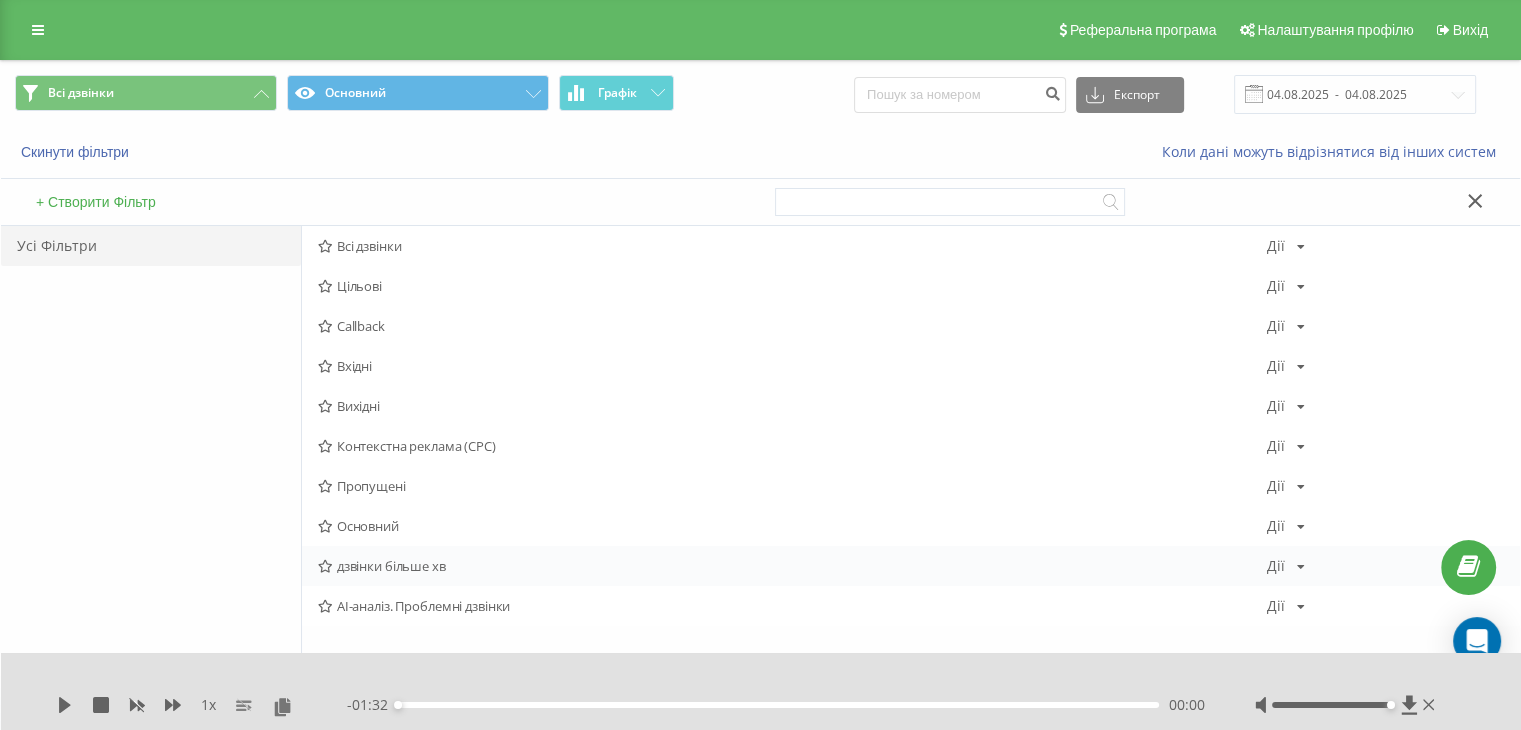 click on "дзвінки більше хв" at bounding box center (792, 566) 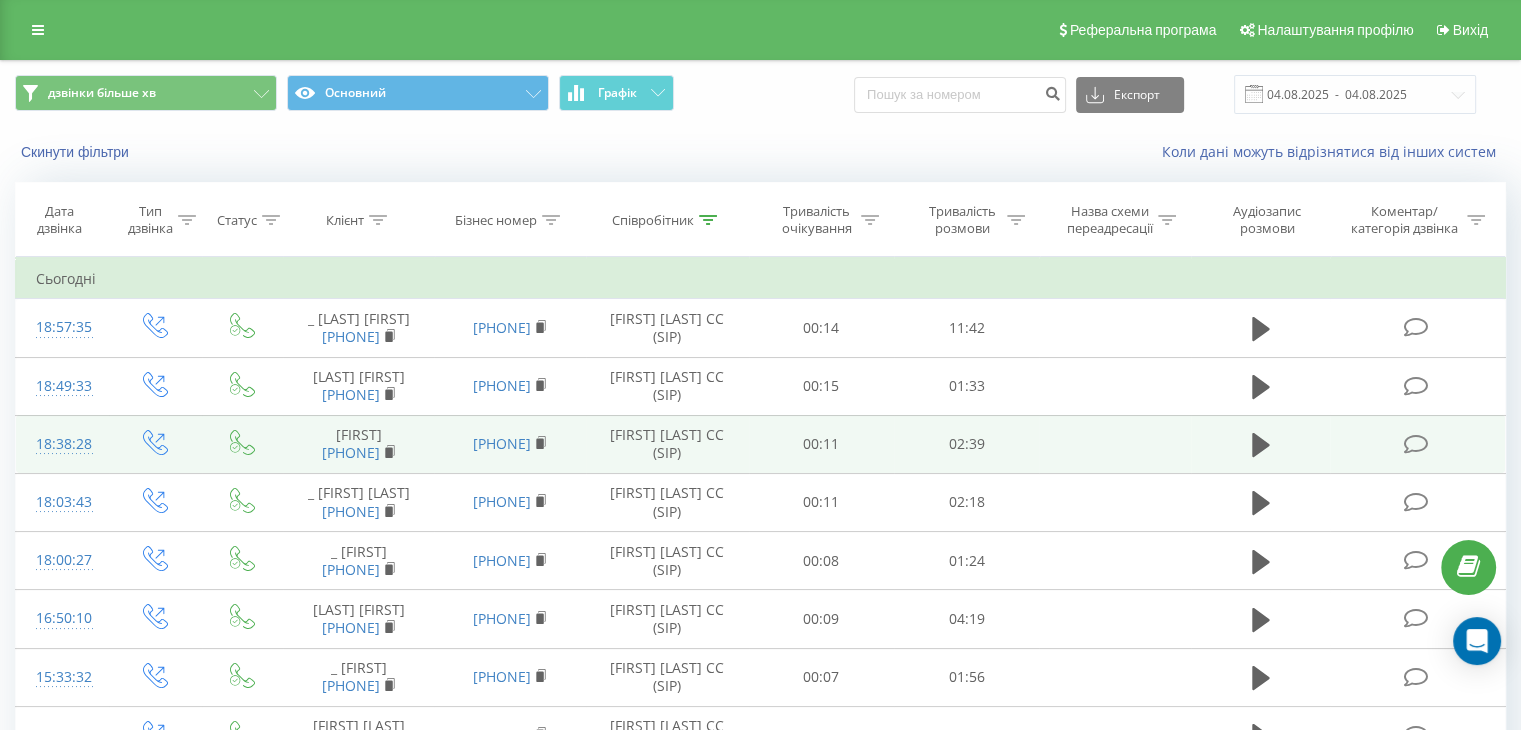 scroll, scrollTop: 491, scrollLeft: 0, axis: vertical 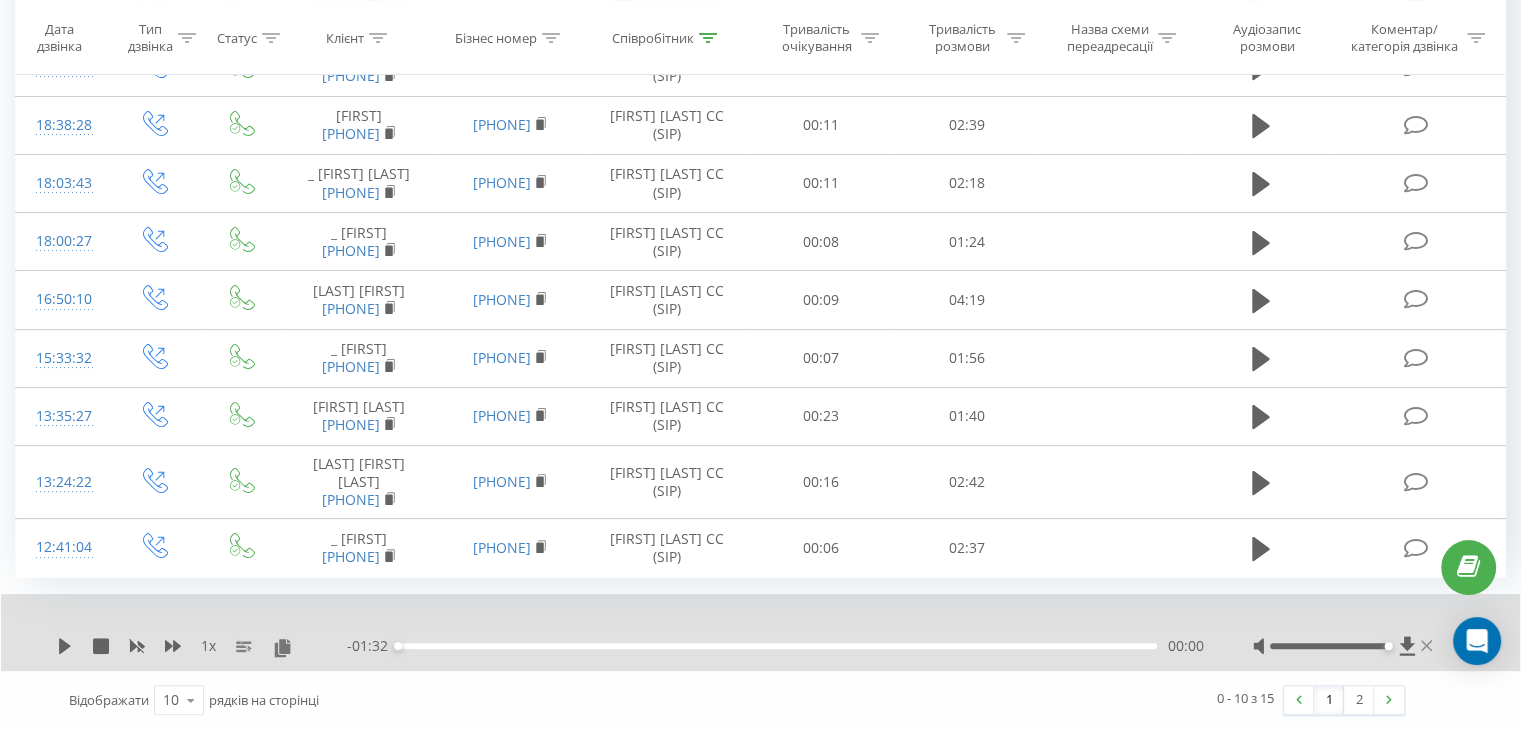 click 